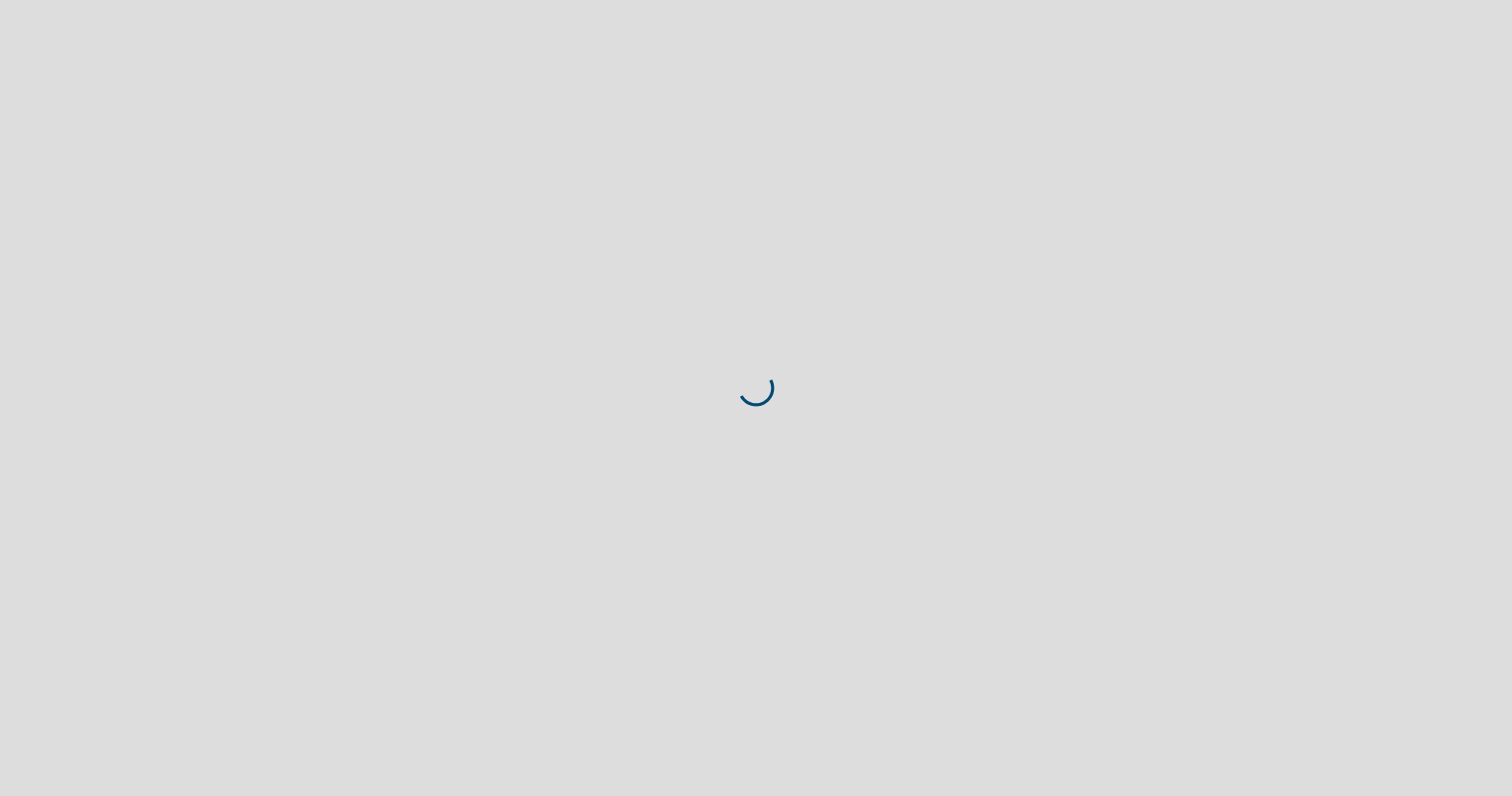 scroll, scrollTop: 0, scrollLeft: 0, axis: both 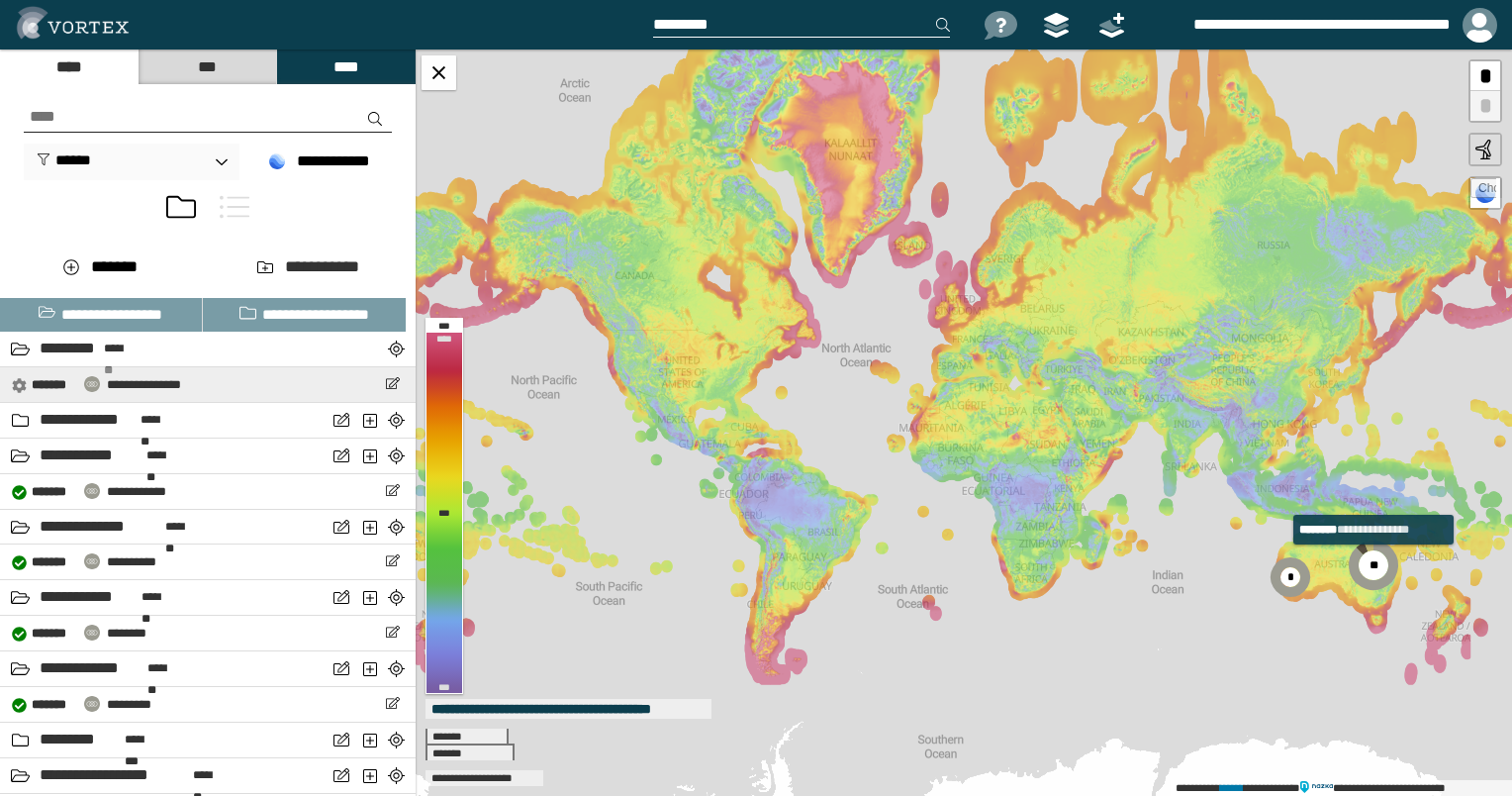 click on "**********" at bounding box center (143, 384) 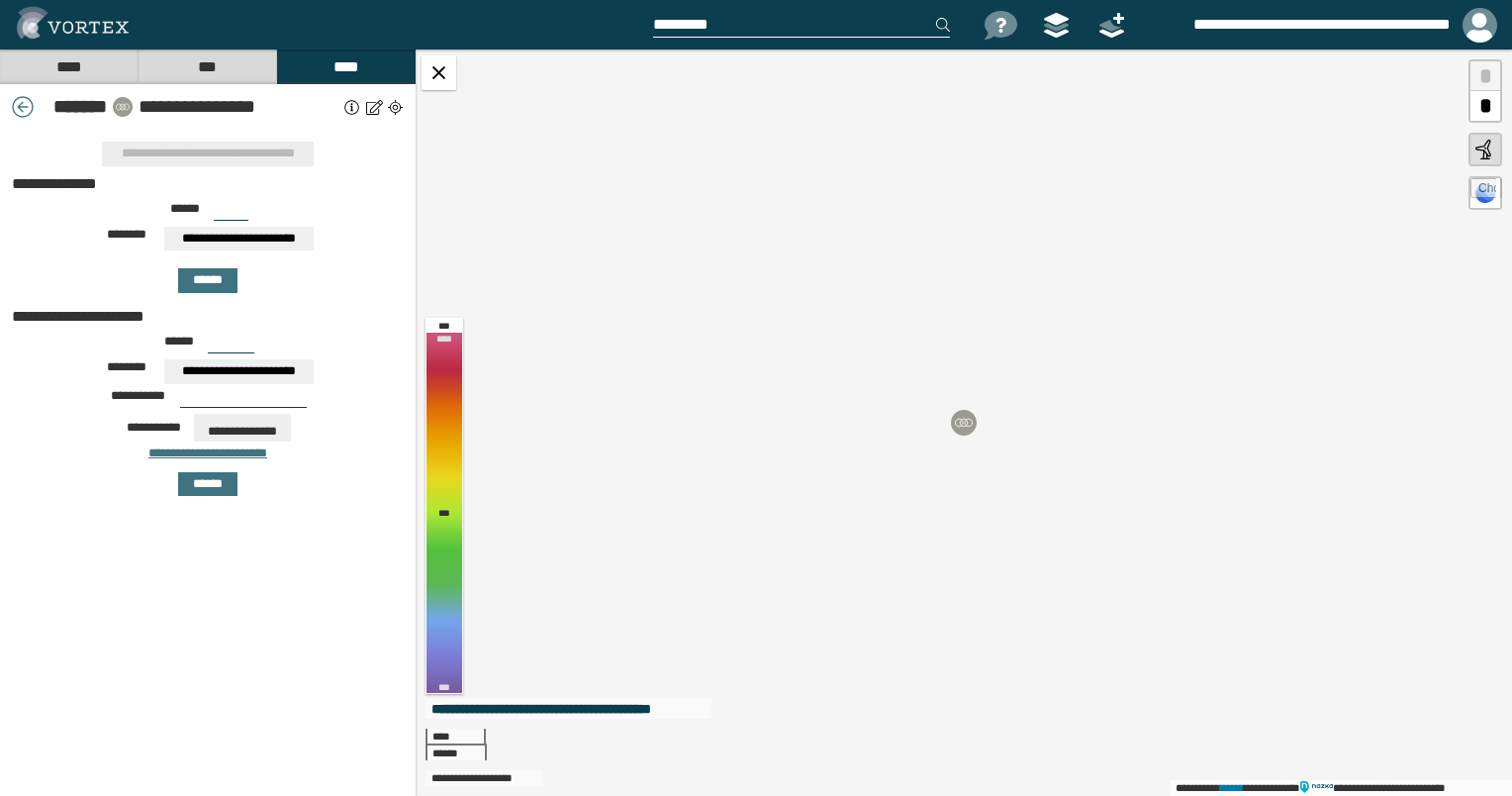 click on "**********" at bounding box center (238, 239) 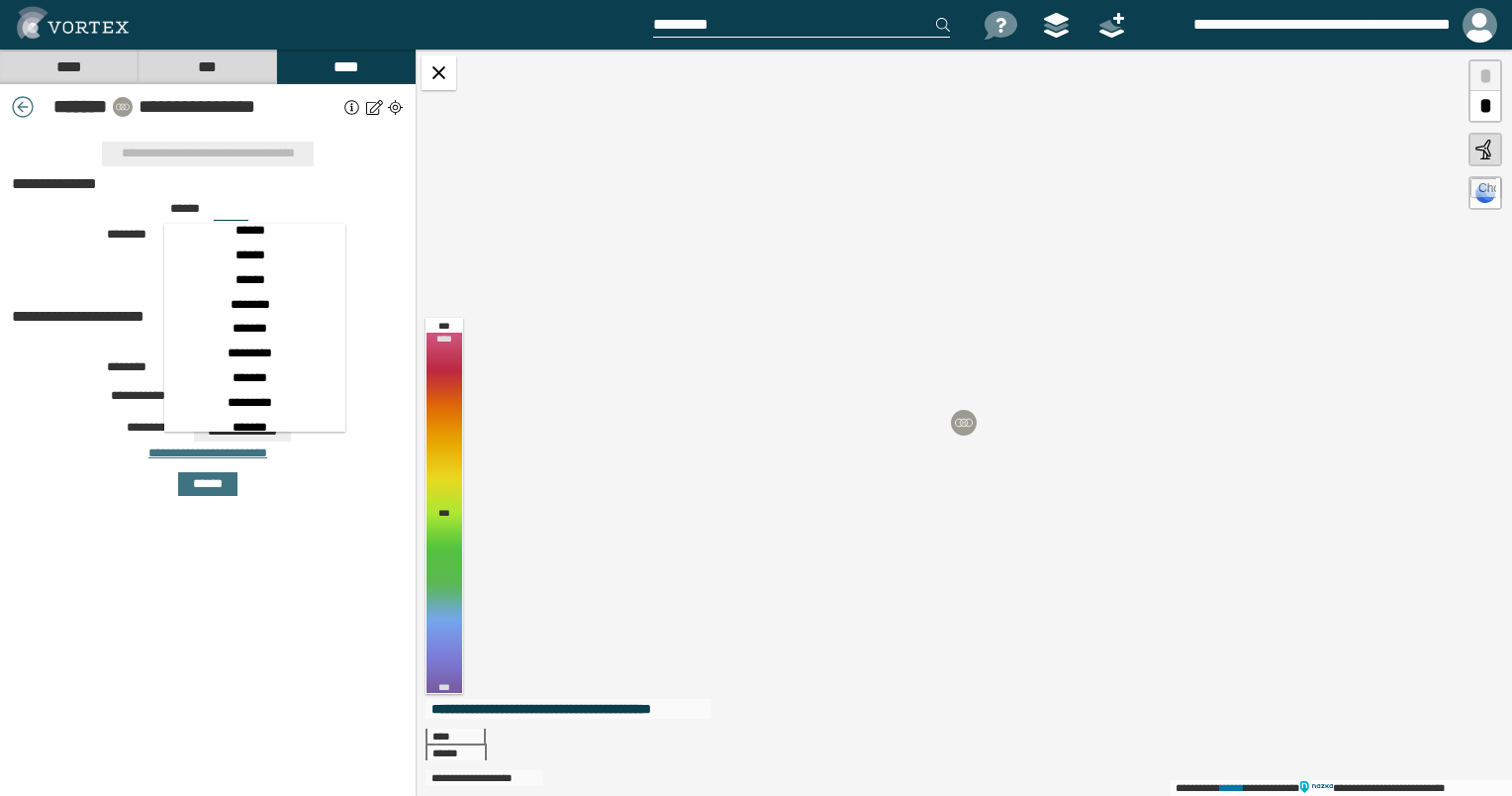 scroll, scrollTop: 693, scrollLeft: 0, axis: vertical 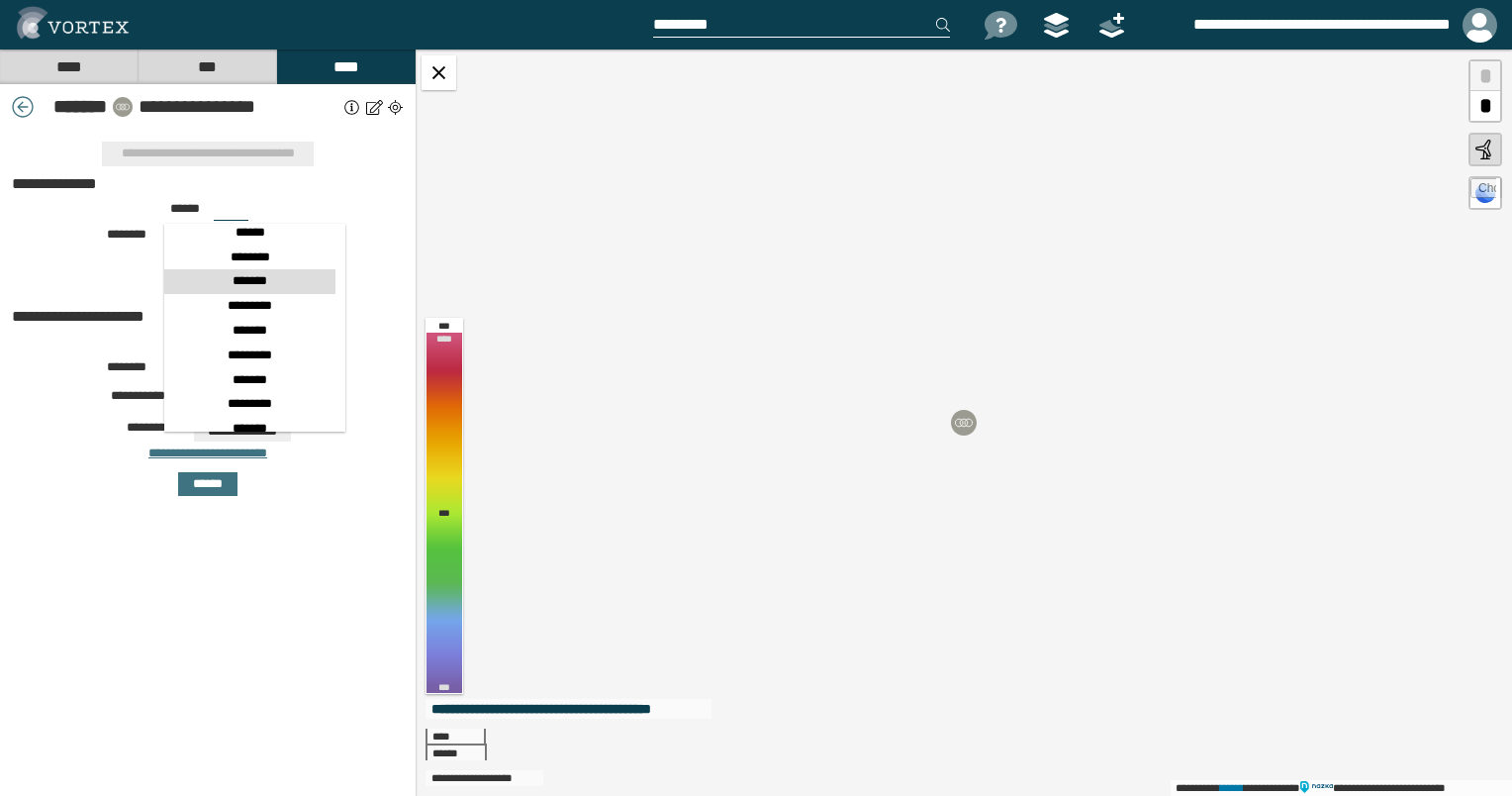 click on "*******" at bounding box center [249, 281] 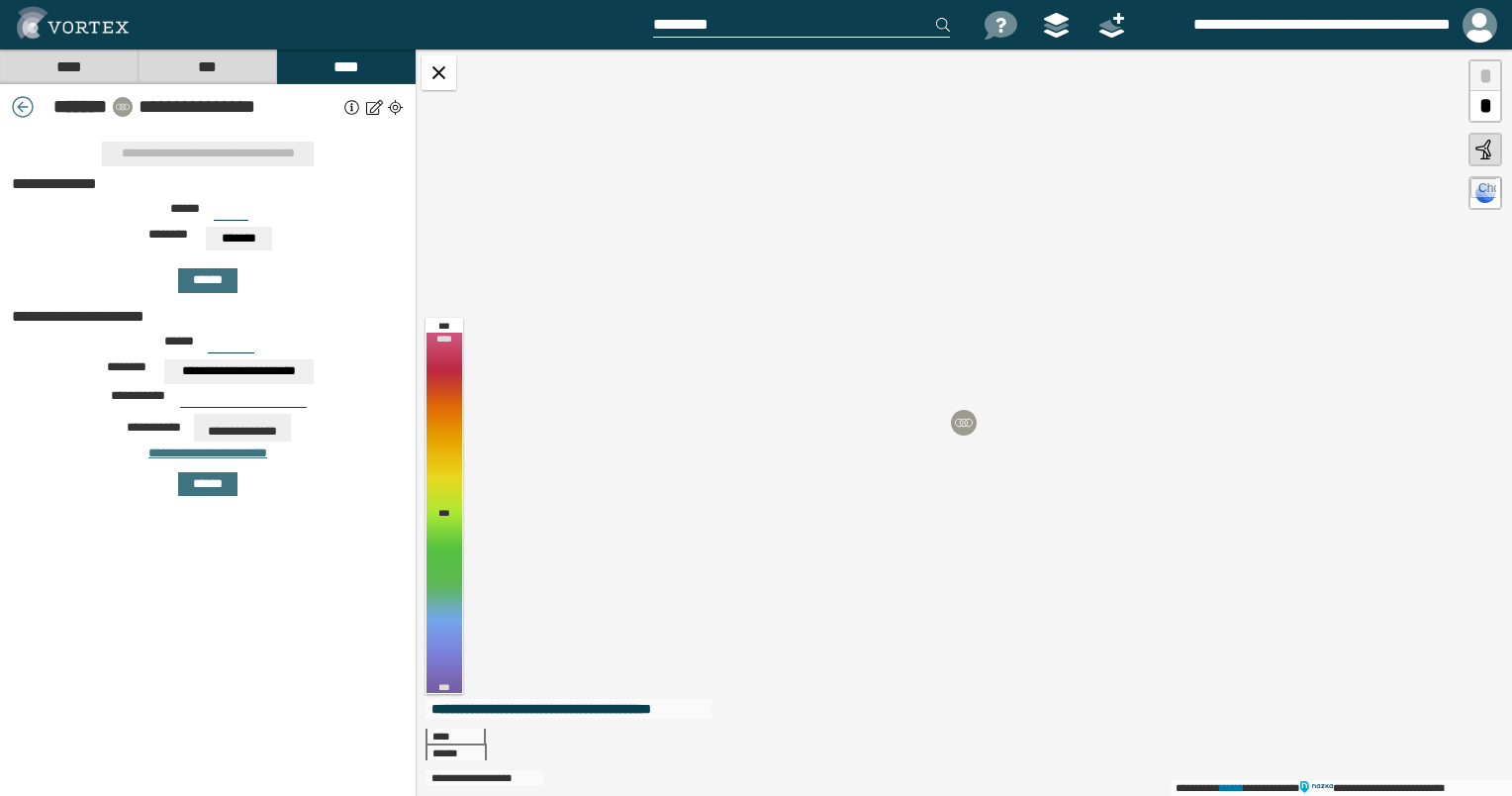 drag, startPoint x: 235, startPoint y: 207, endPoint x: 171, endPoint y: 206, distance: 64.00781 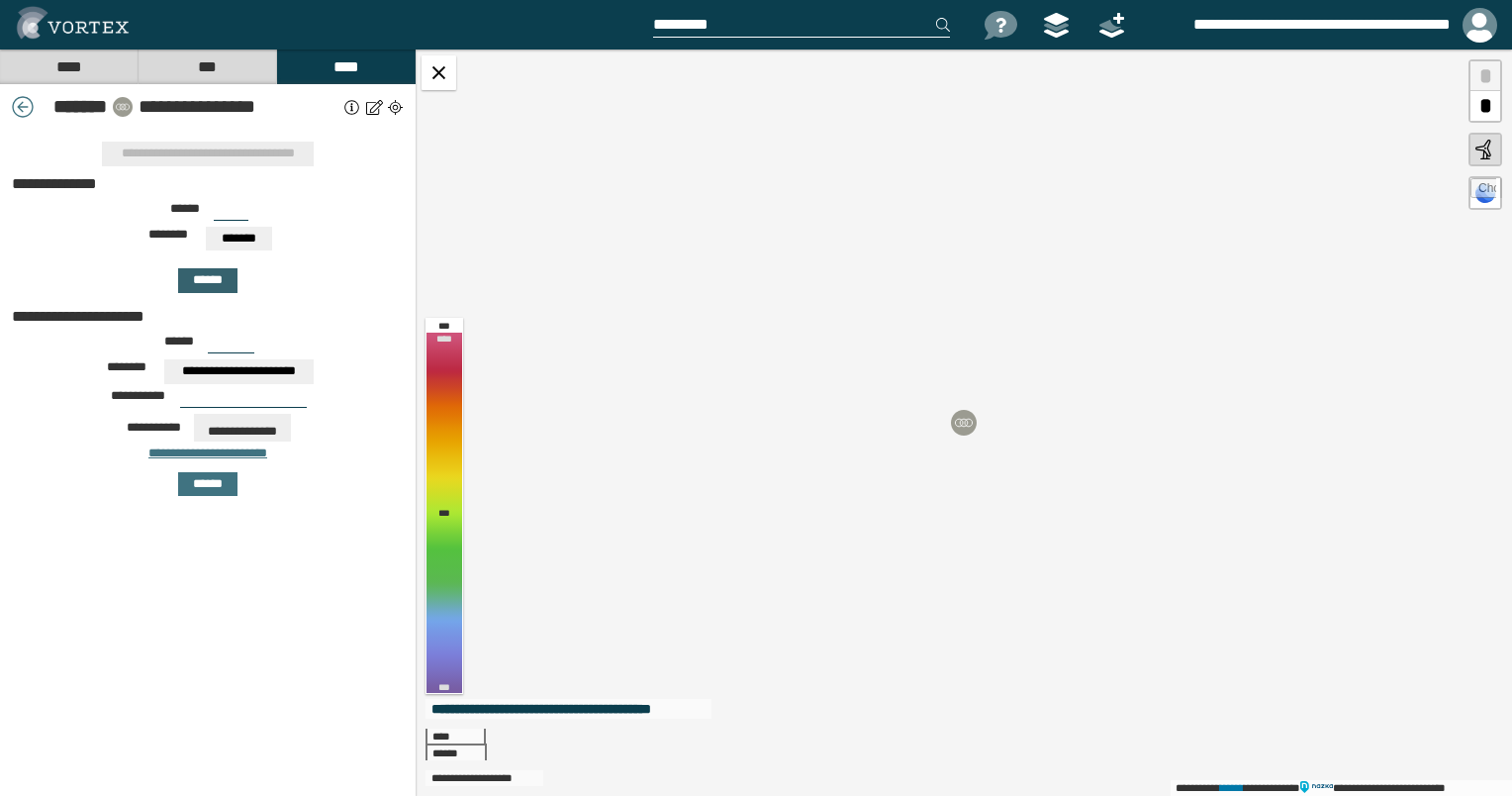 click on "******" at bounding box center [208, 280] 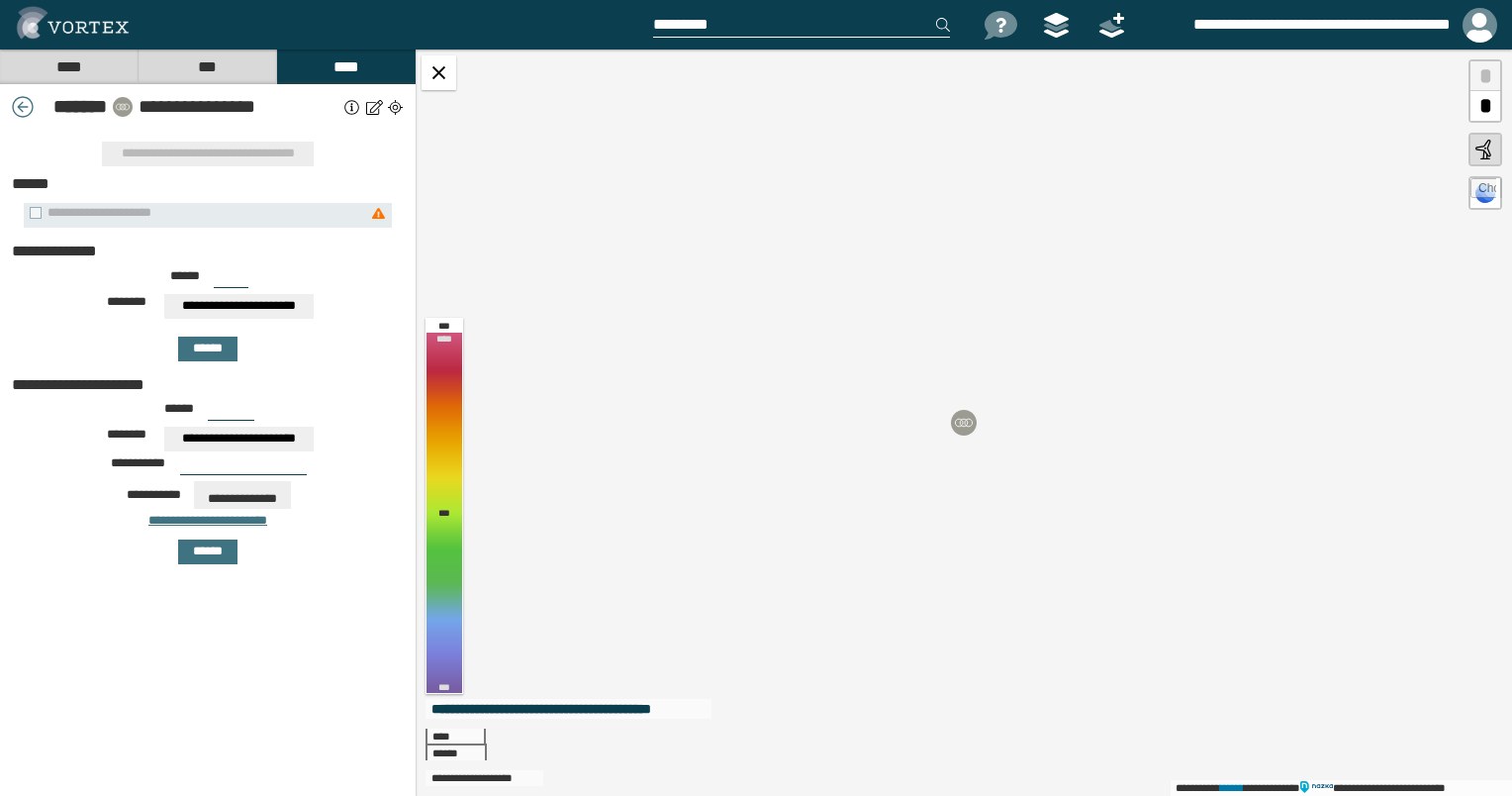 drag, startPoint x: 208, startPoint y: 273, endPoint x: 187, endPoint y: 273, distance: 21 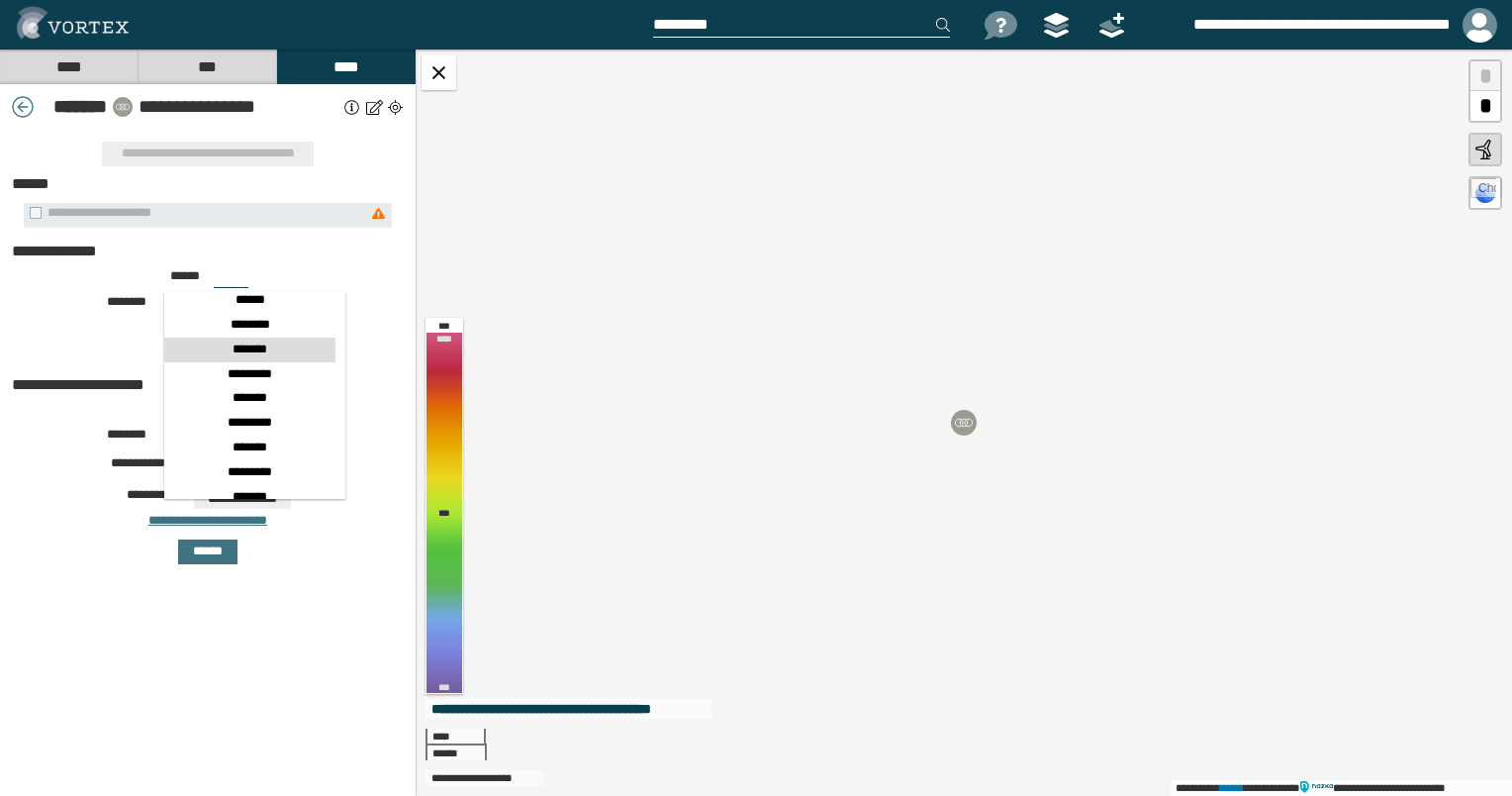 click on "*******" at bounding box center [249, 349] 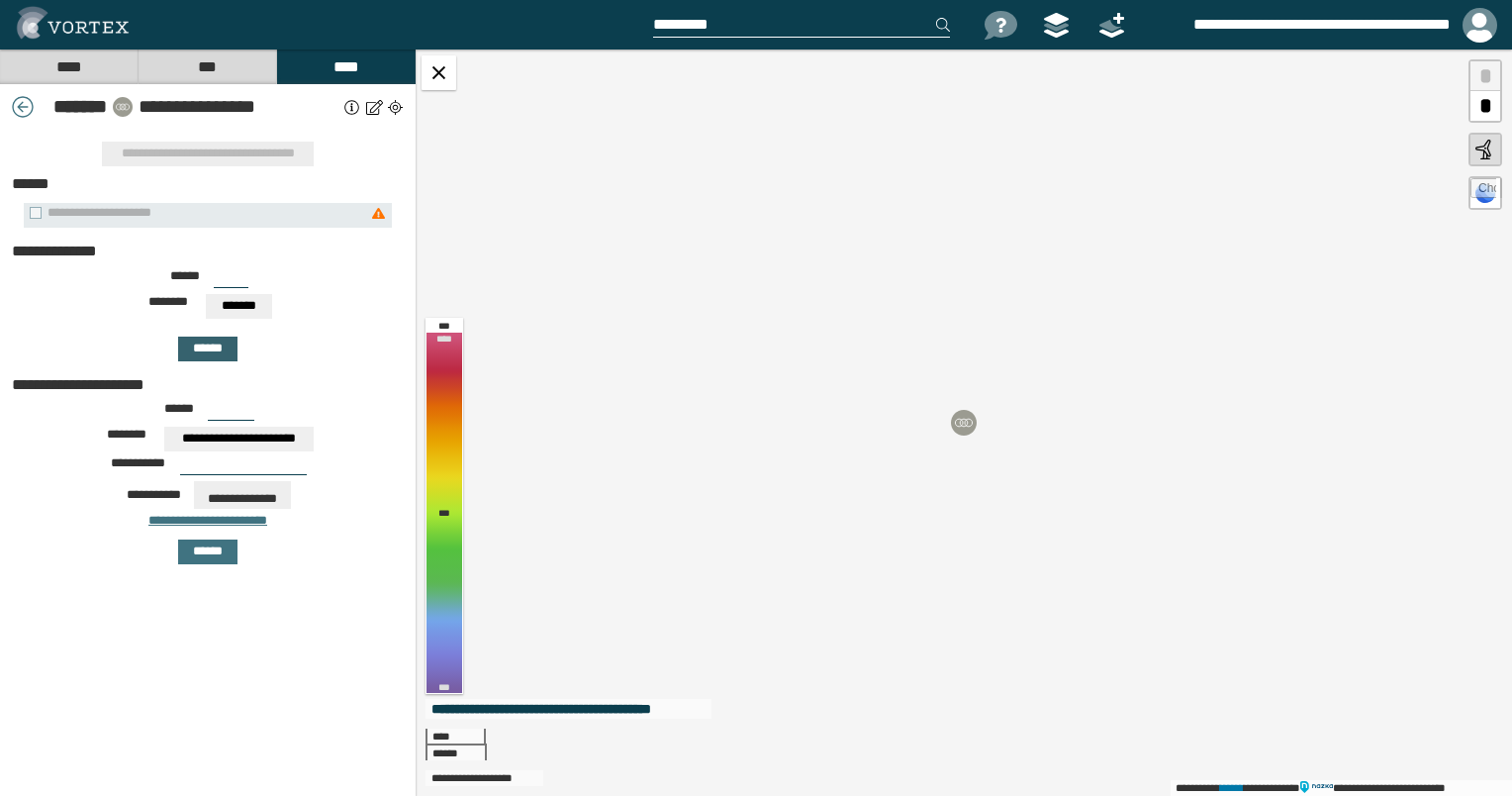 click on "******" at bounding box center [208, 348] 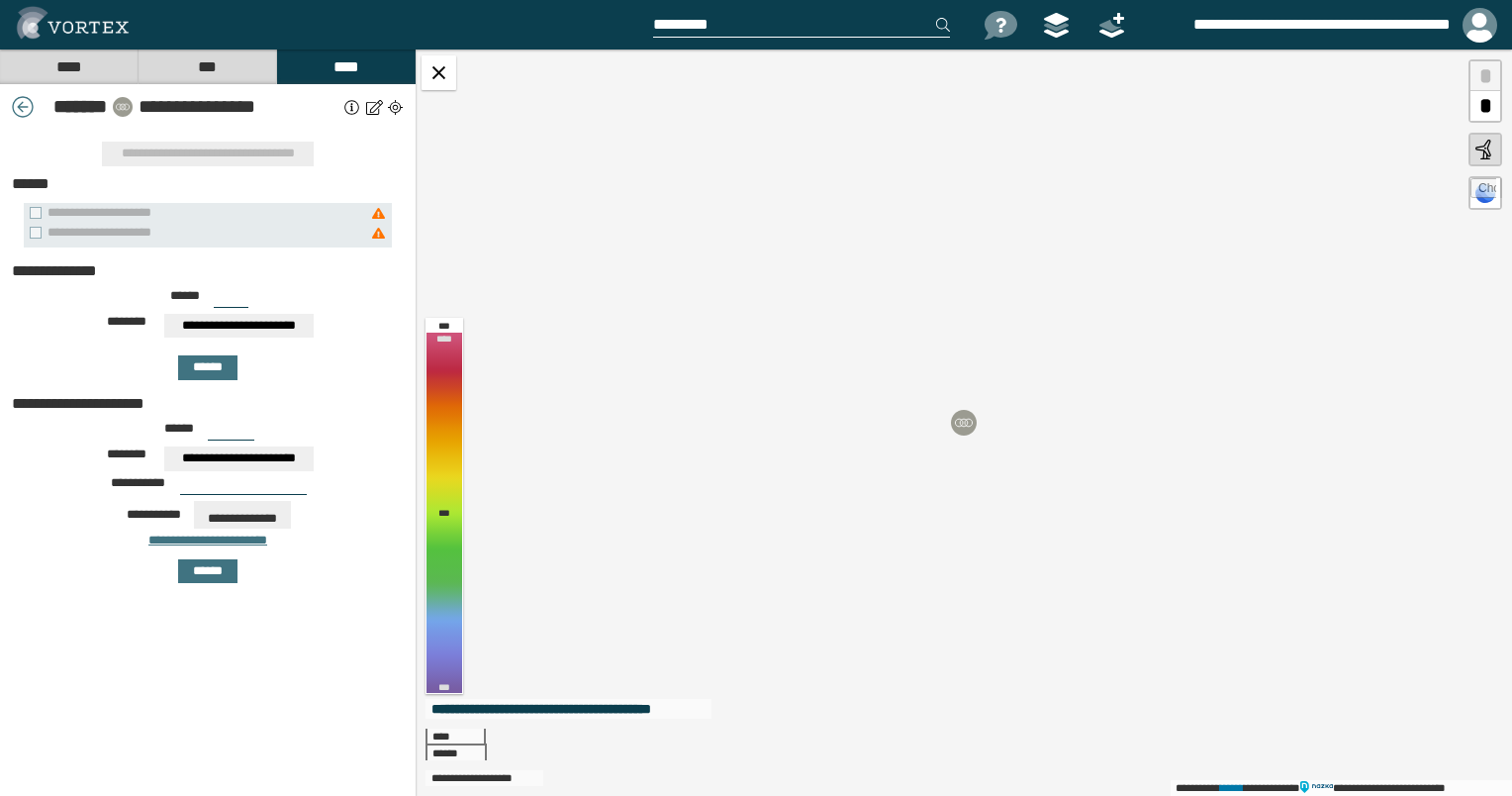 drag, startPoint x: 242, startPoint y: 294, endPoint x: 184, endPoint y: 296, distance: 58.03447 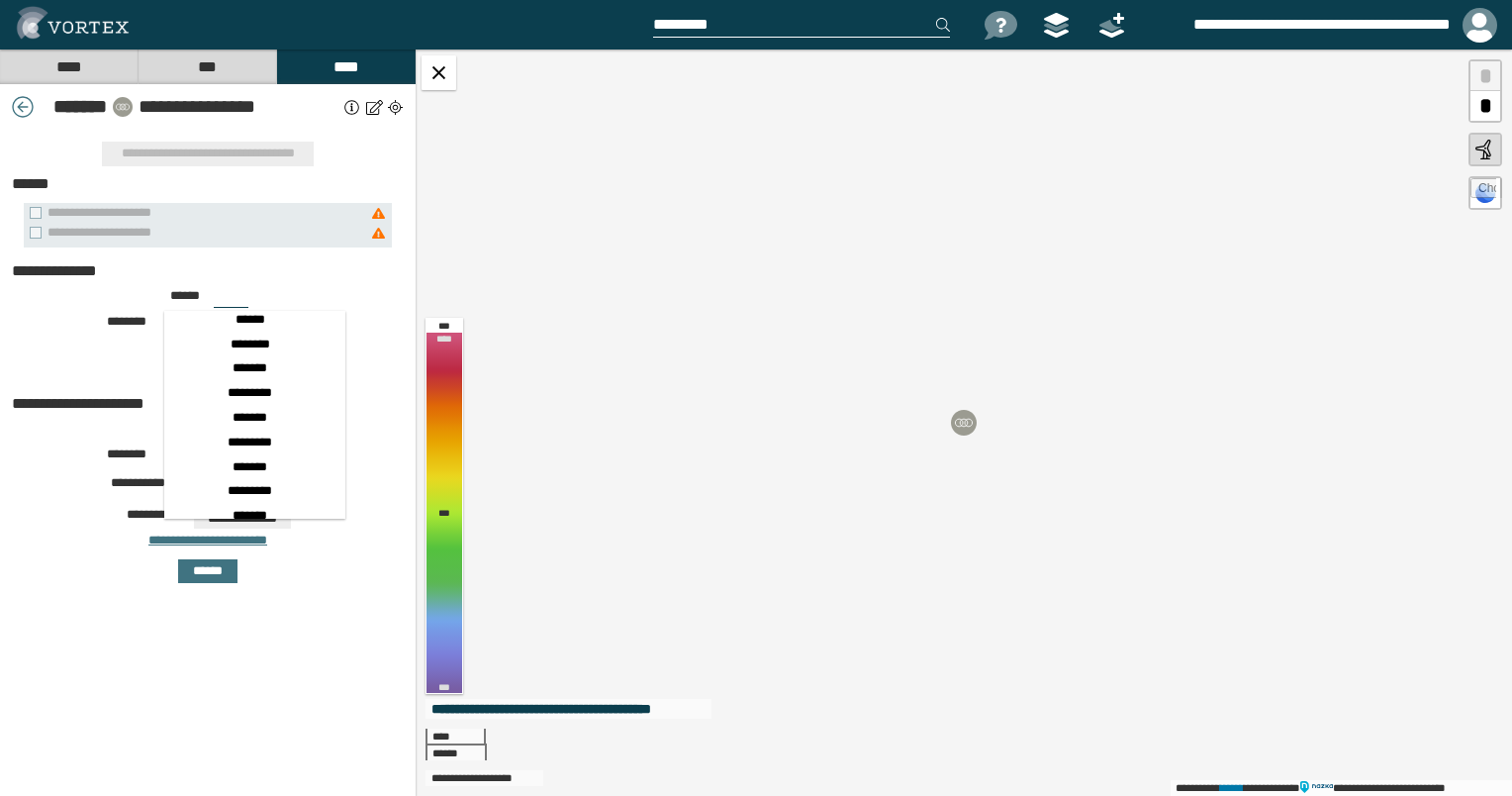 drag, startPoint x: 249, startPoint y: 361, endPoint x: 226, endPoint y: 364, distance: 23.194827 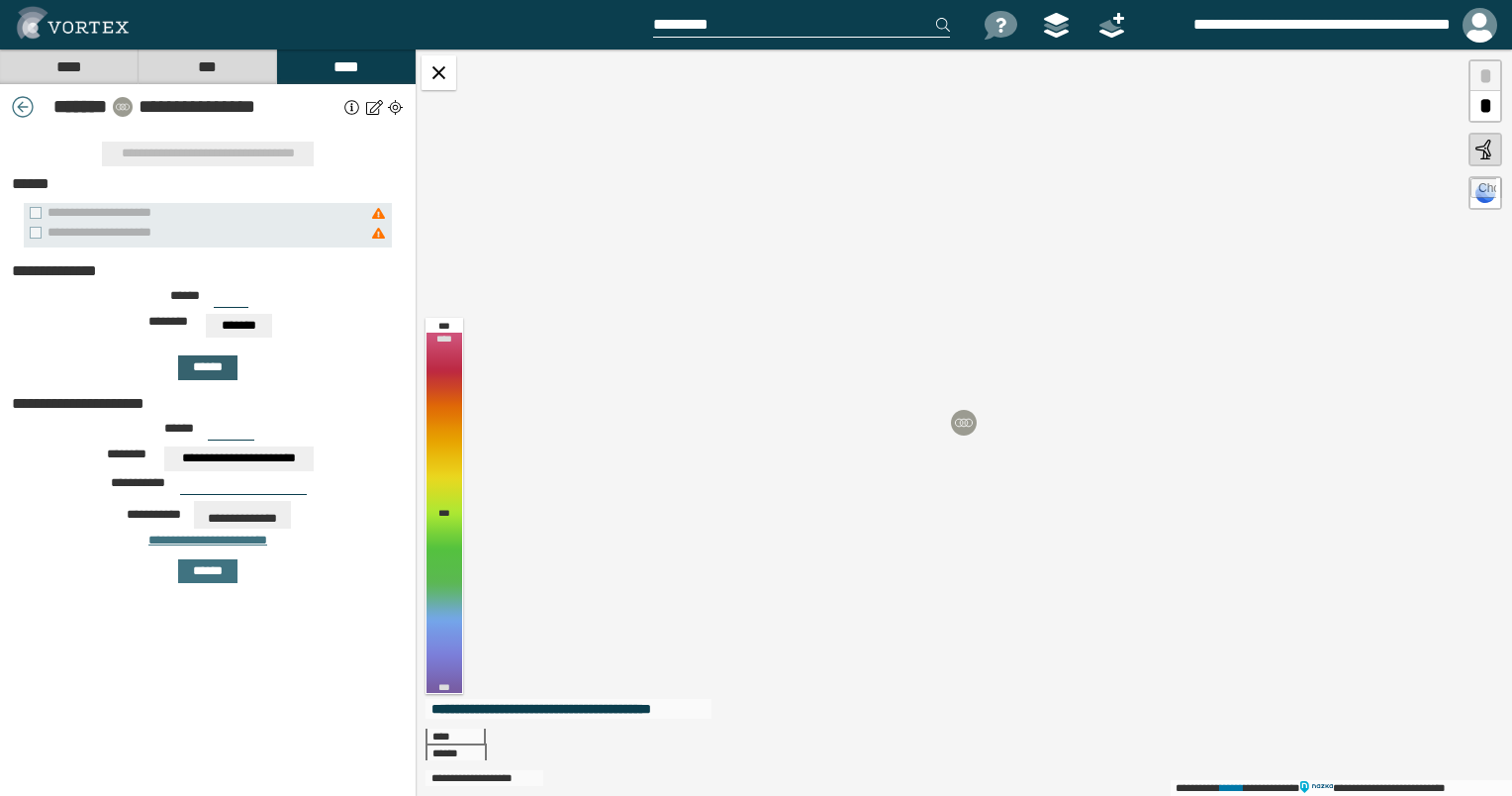 click on "******" at bounding box center (208, 367) 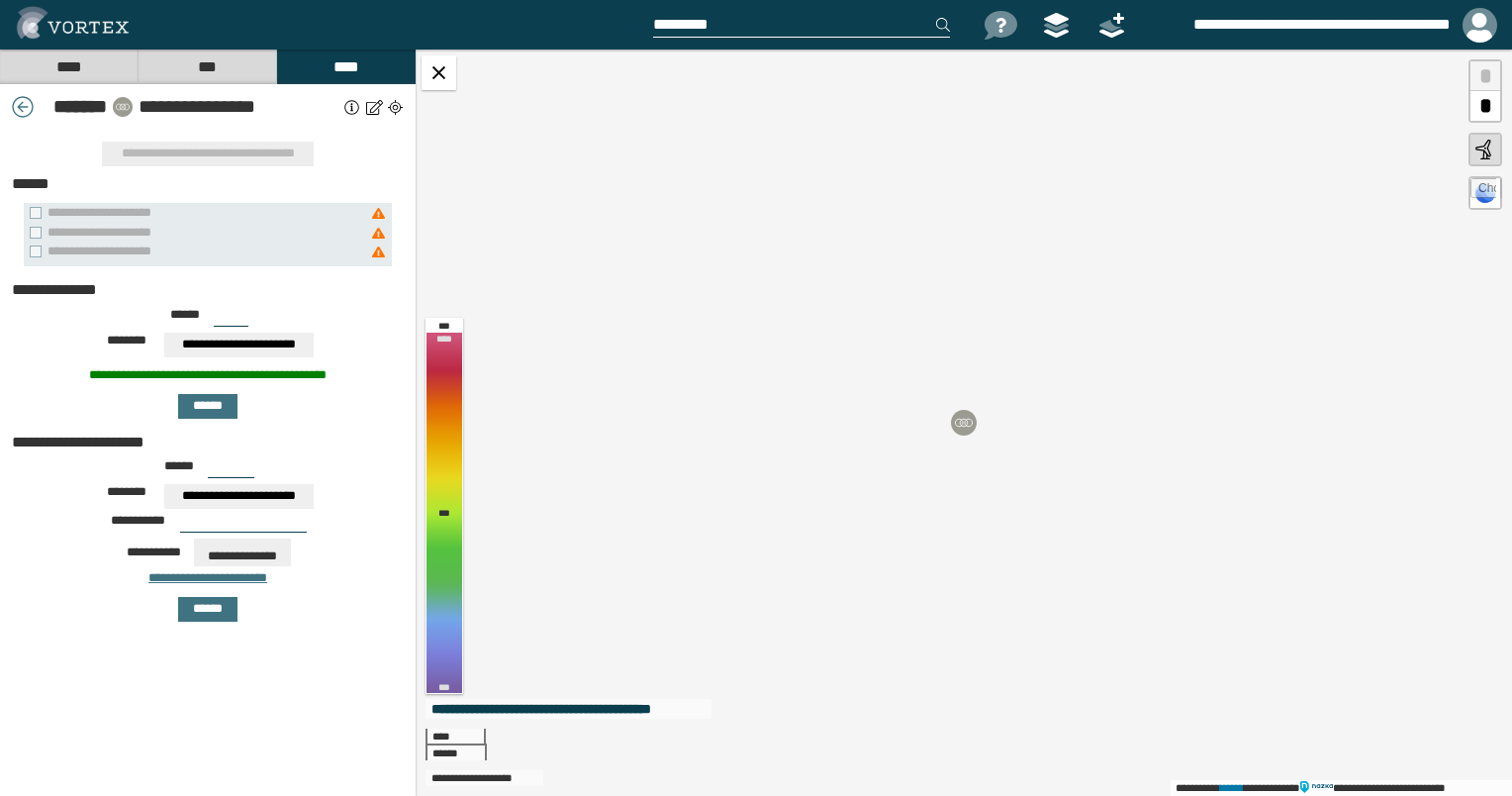 click on "***" at bounding box center [231, 319] 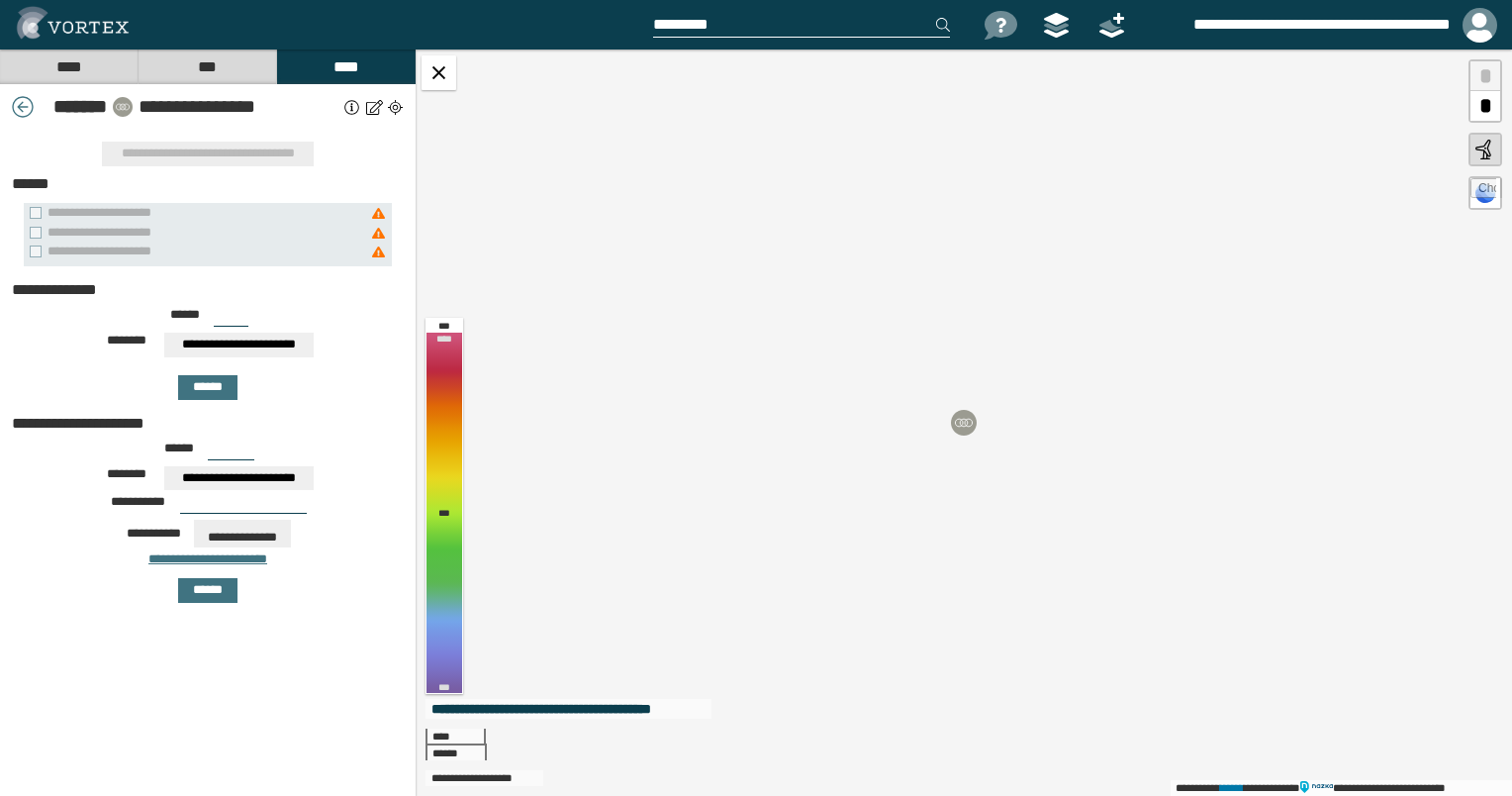 click on "***" at bounding box center [231, 319] 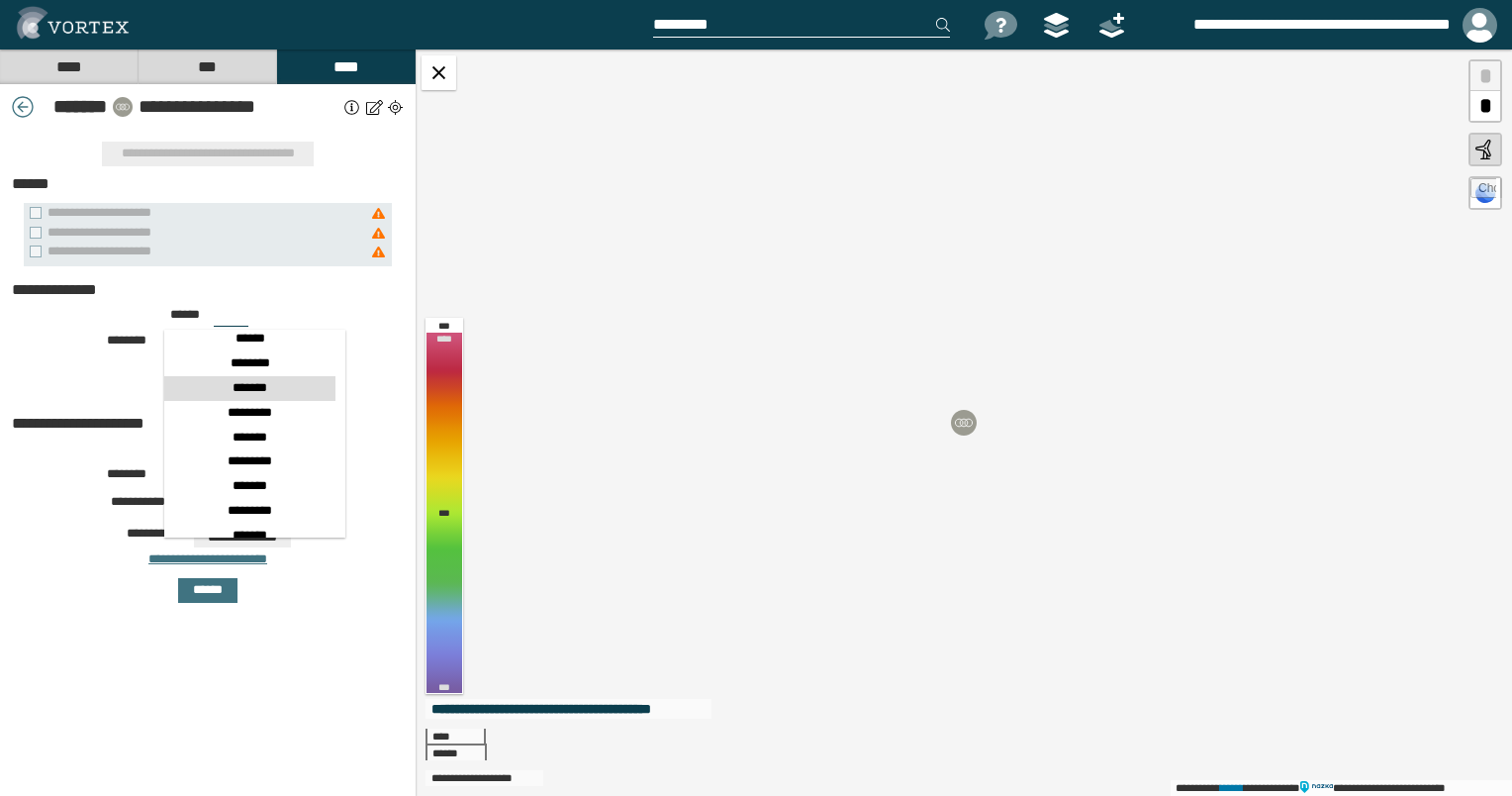 click on "*******" at bounding box center [249, 388] 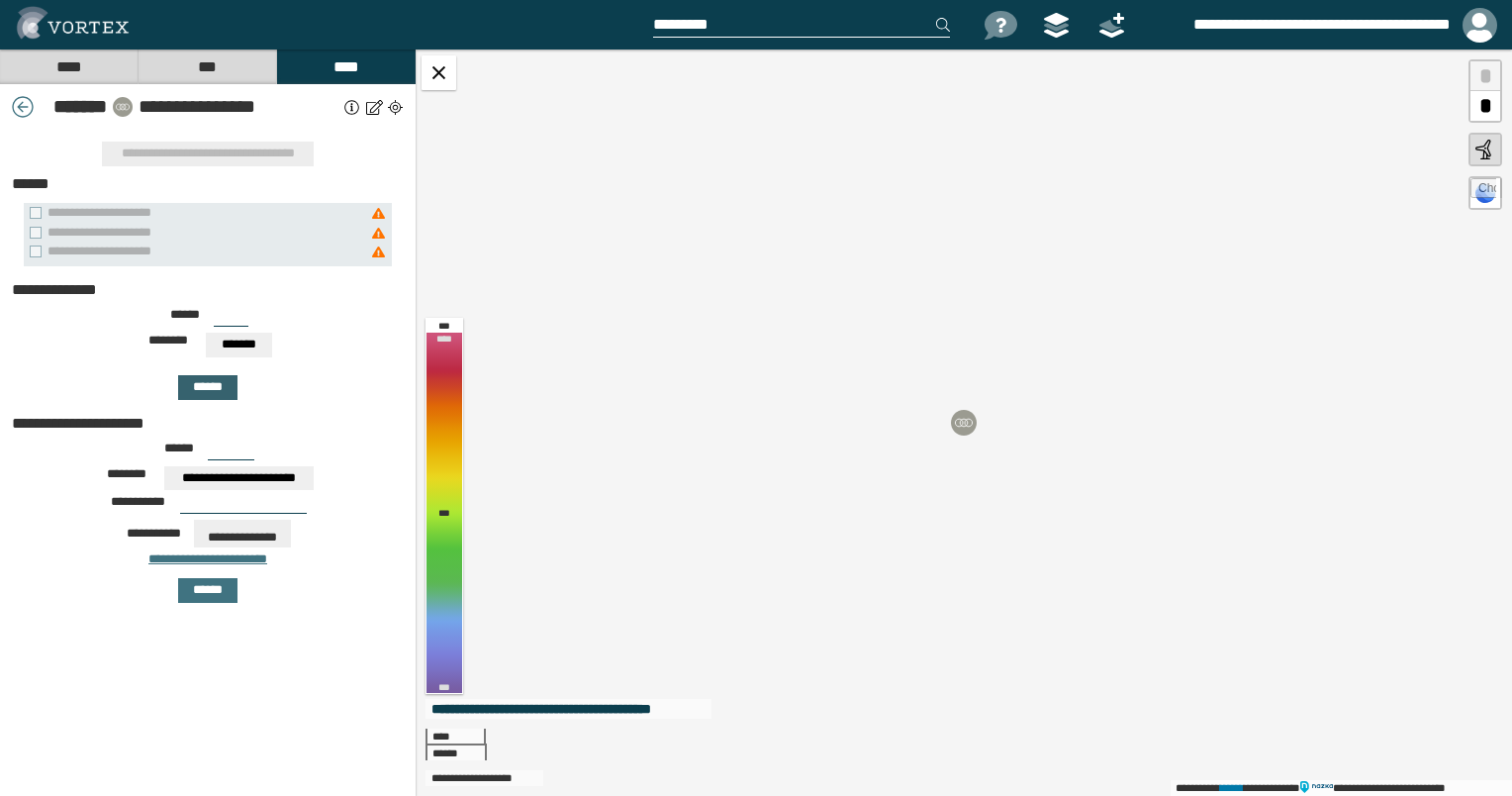 click on "******" at bounding box center (208, 387) 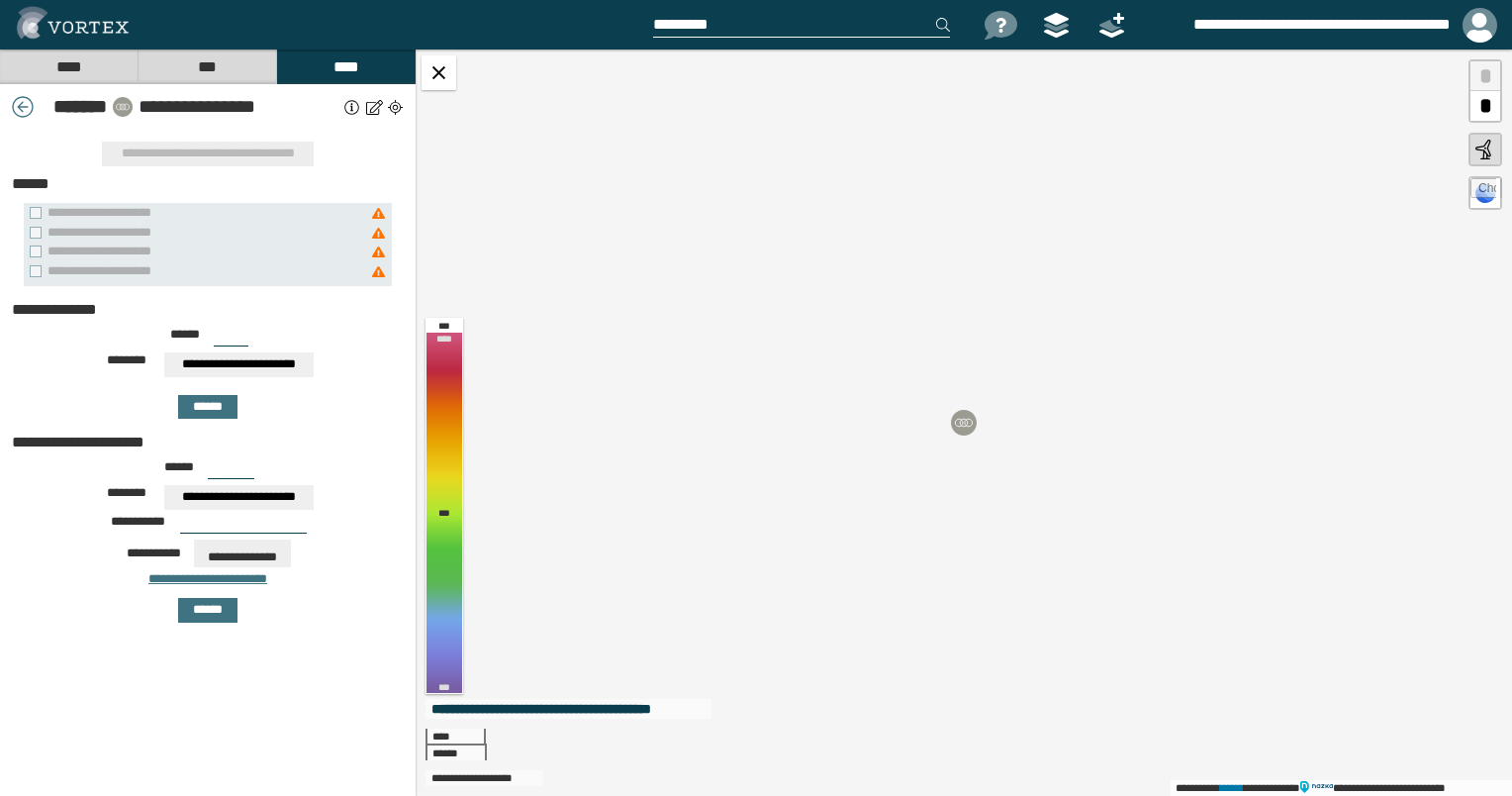 click on "***" at bounding box center [231, 339] 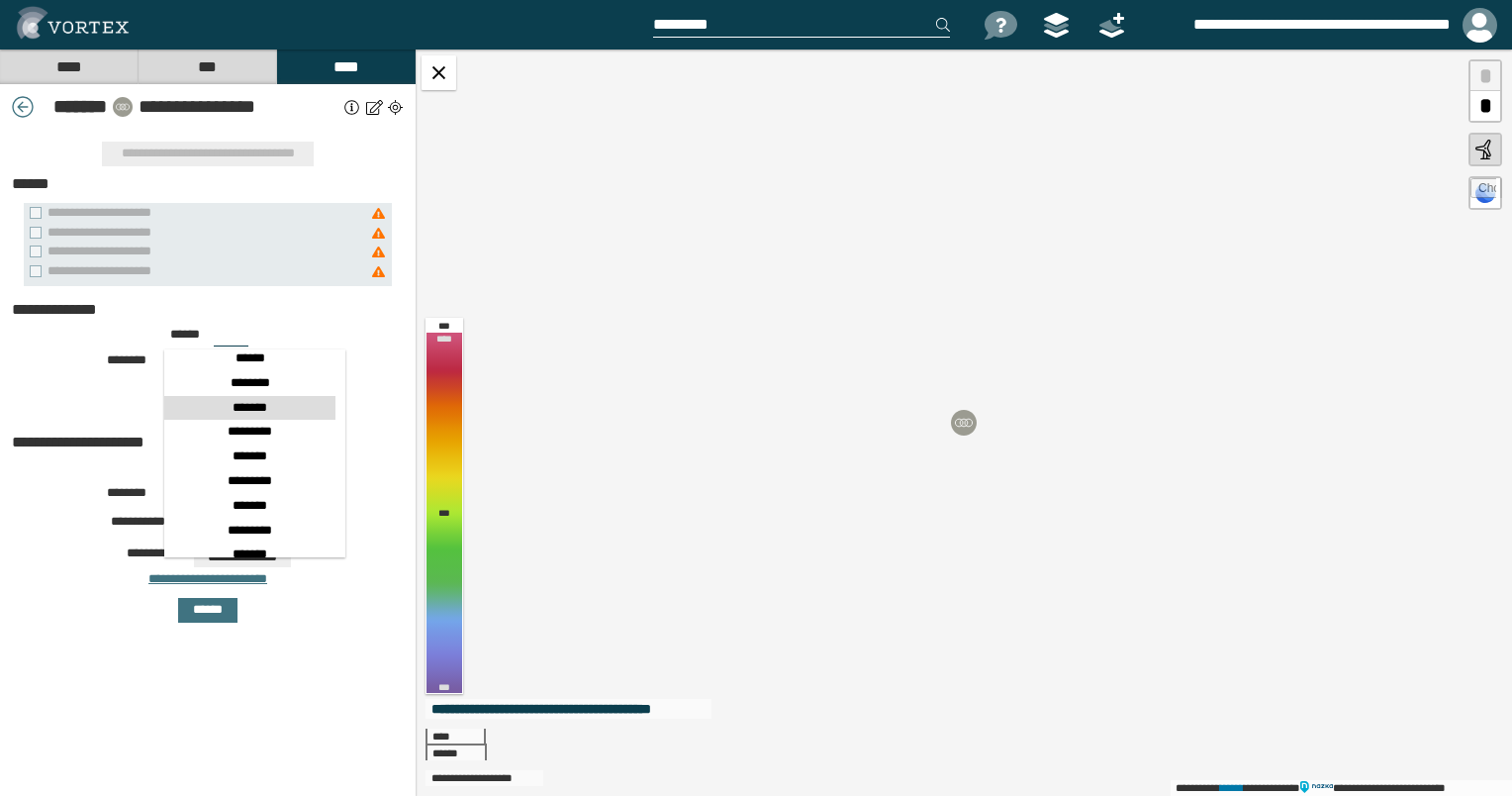 click on "*******" at bounding box center (249, 408) 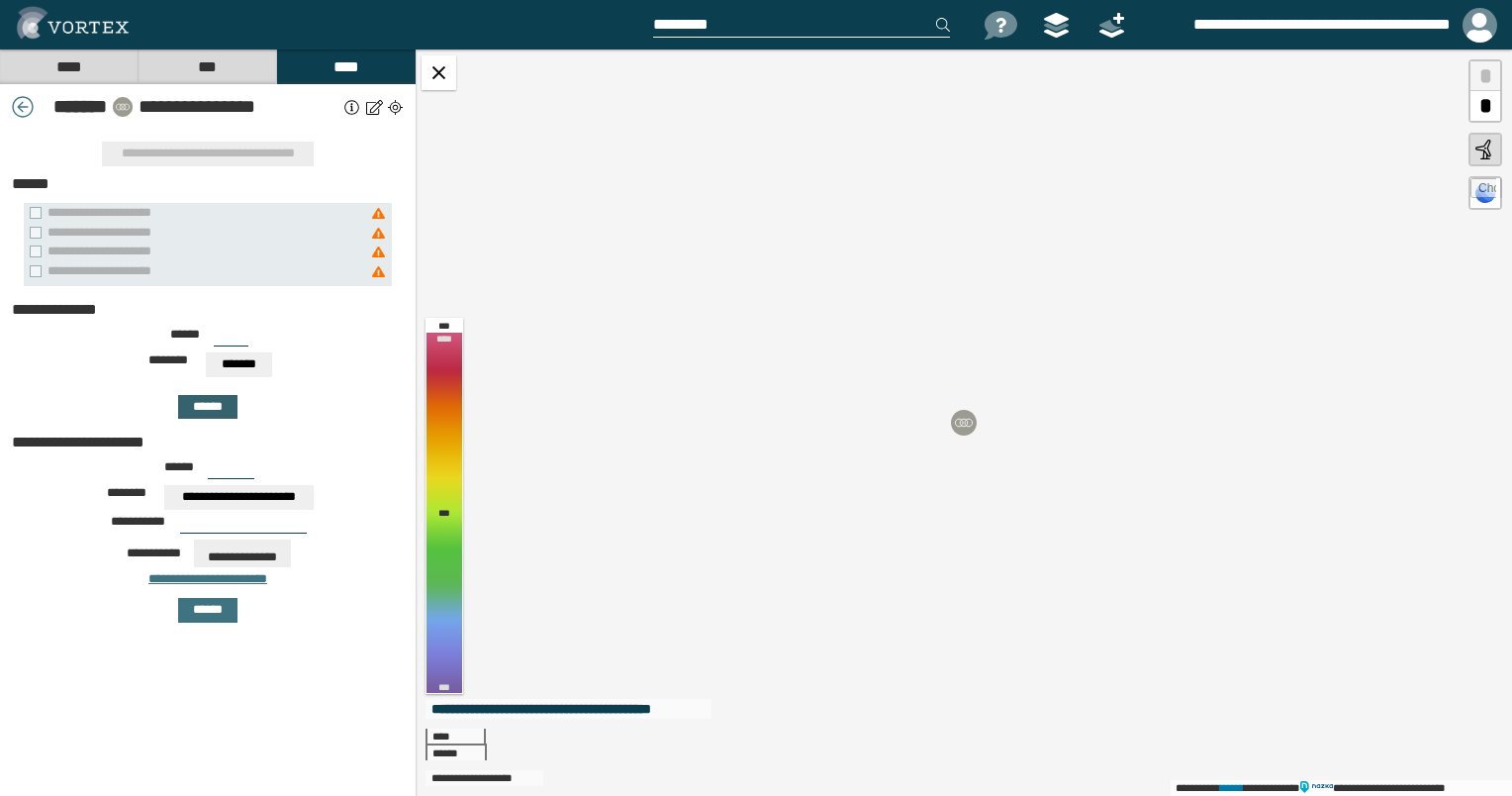 click on "******" at bounding box center [208, 407] 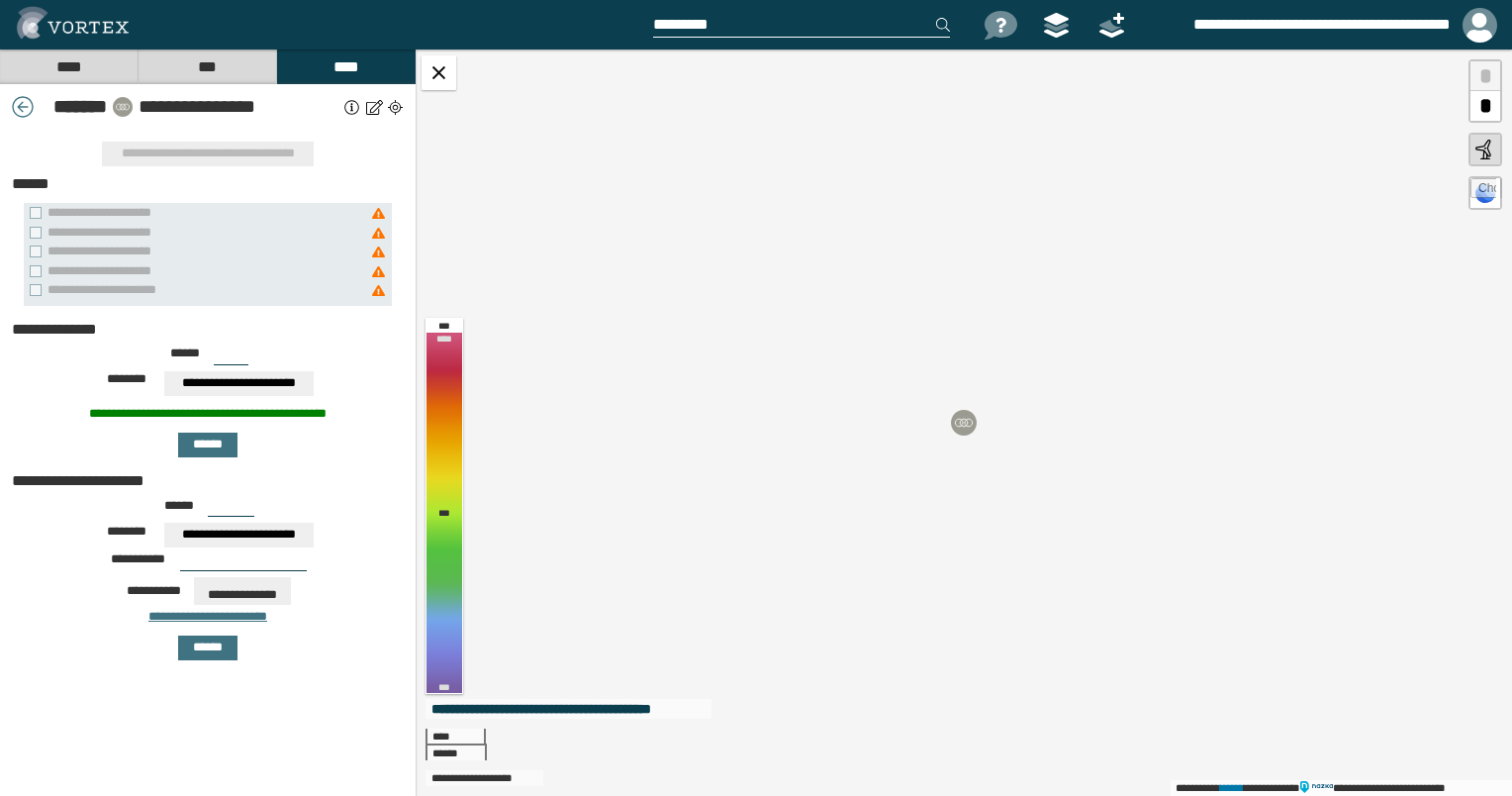 click on "***" at bounding box center (231, 357) 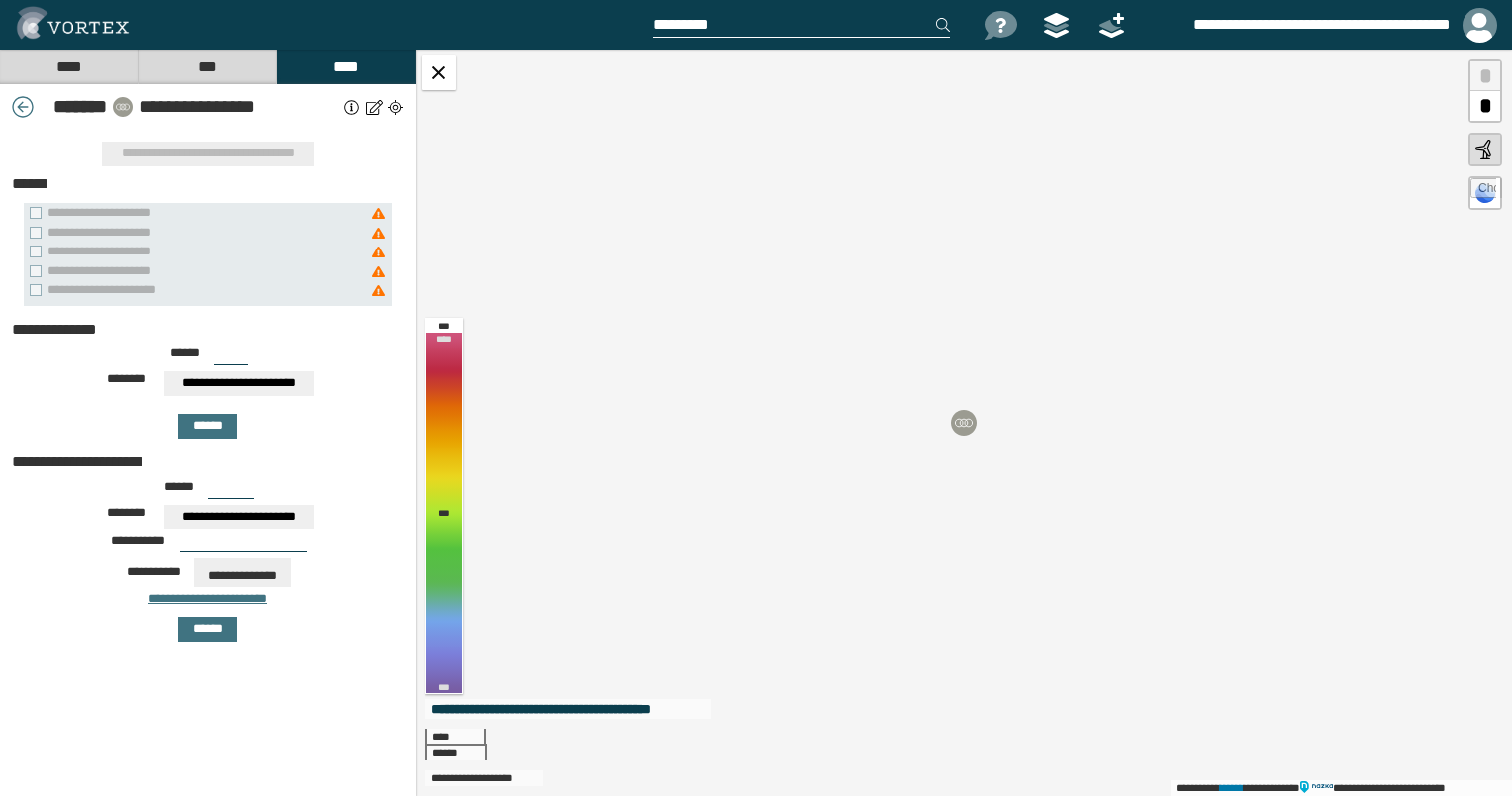 click on "***" at bounding box center (231, 357) 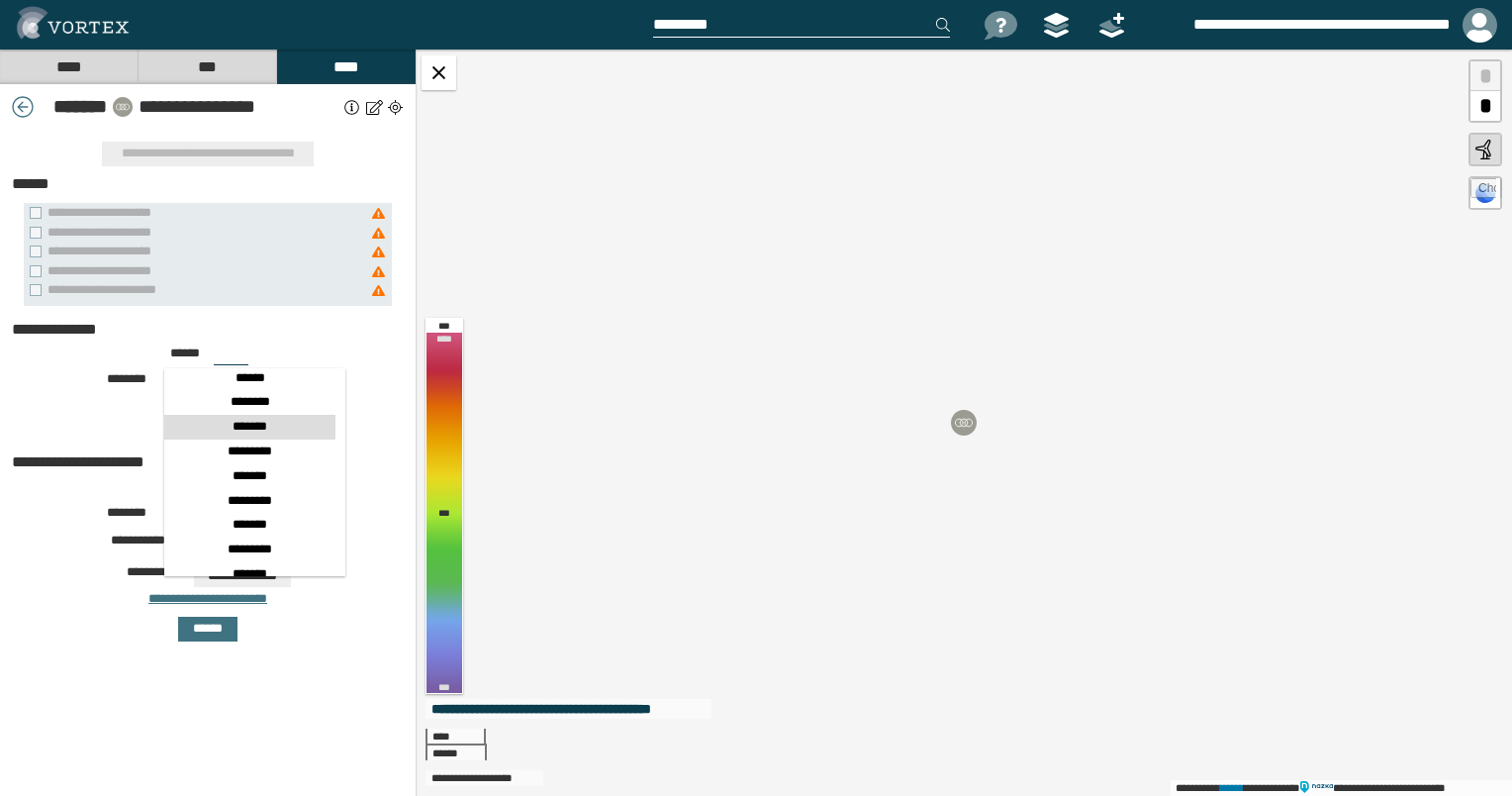 click on "*******" at bounding box center (249, 427) 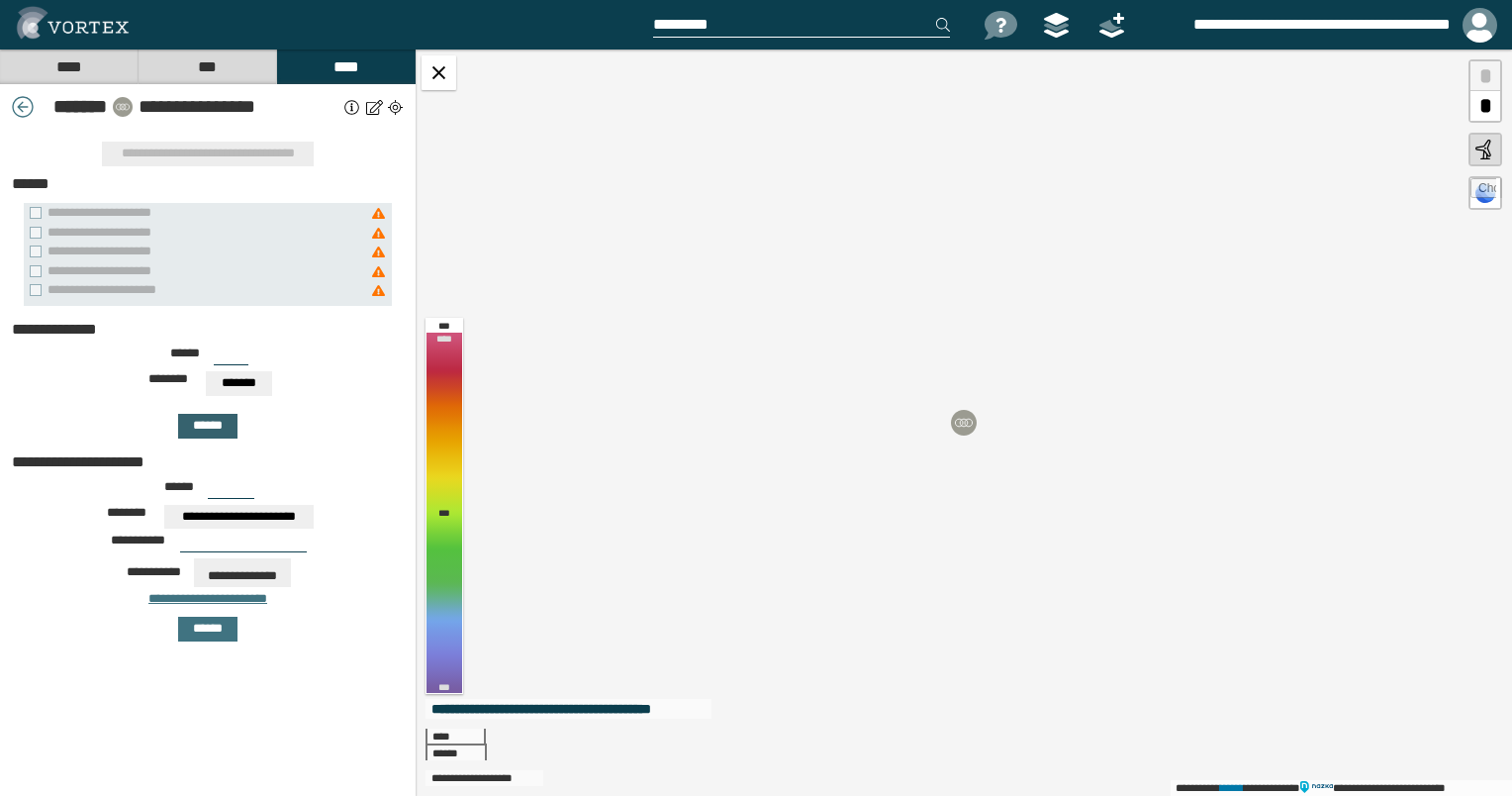 click on "******" at bounding box center (208, 426) 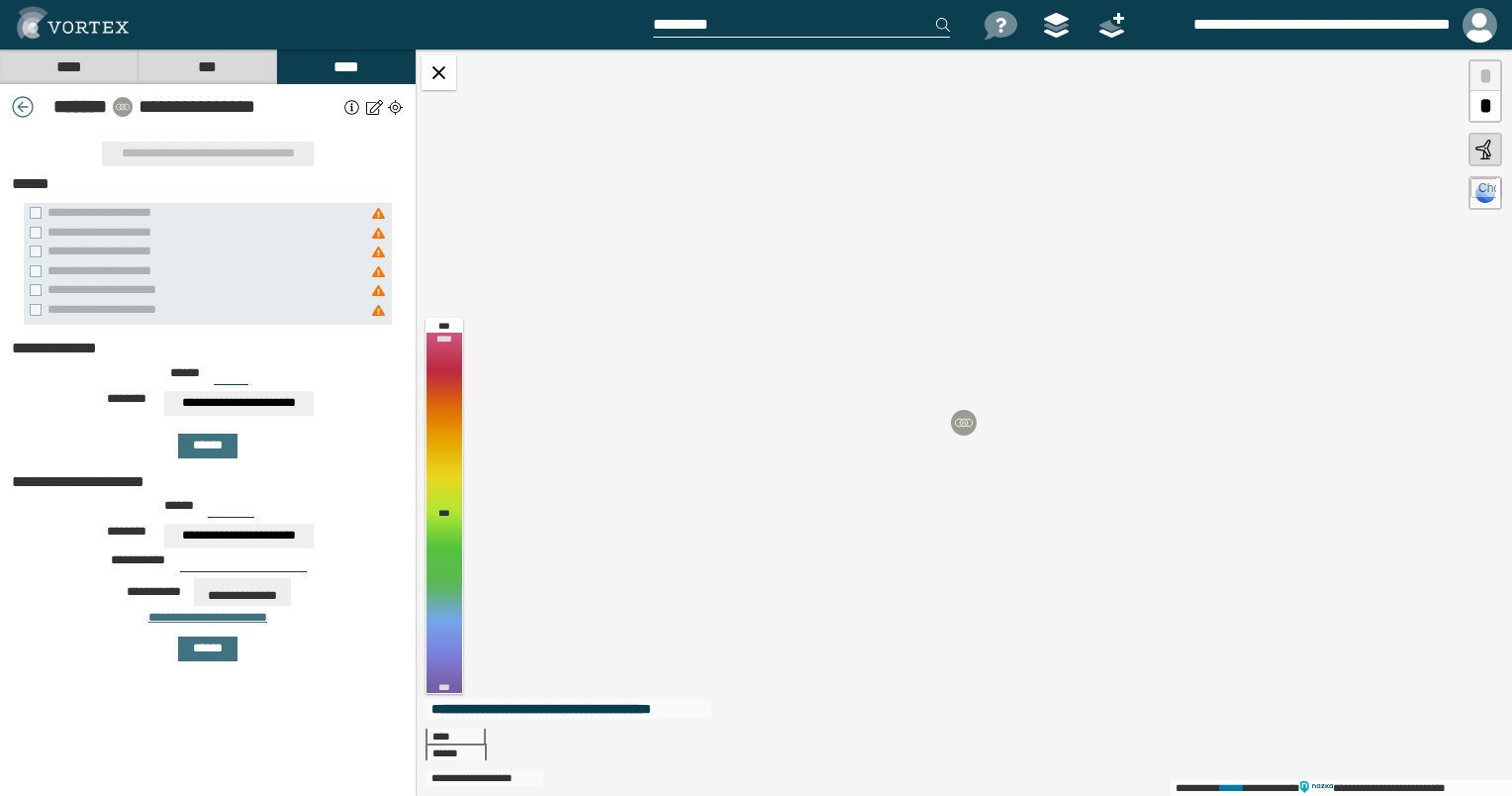 click on "***" at bounding box center (231, 377) 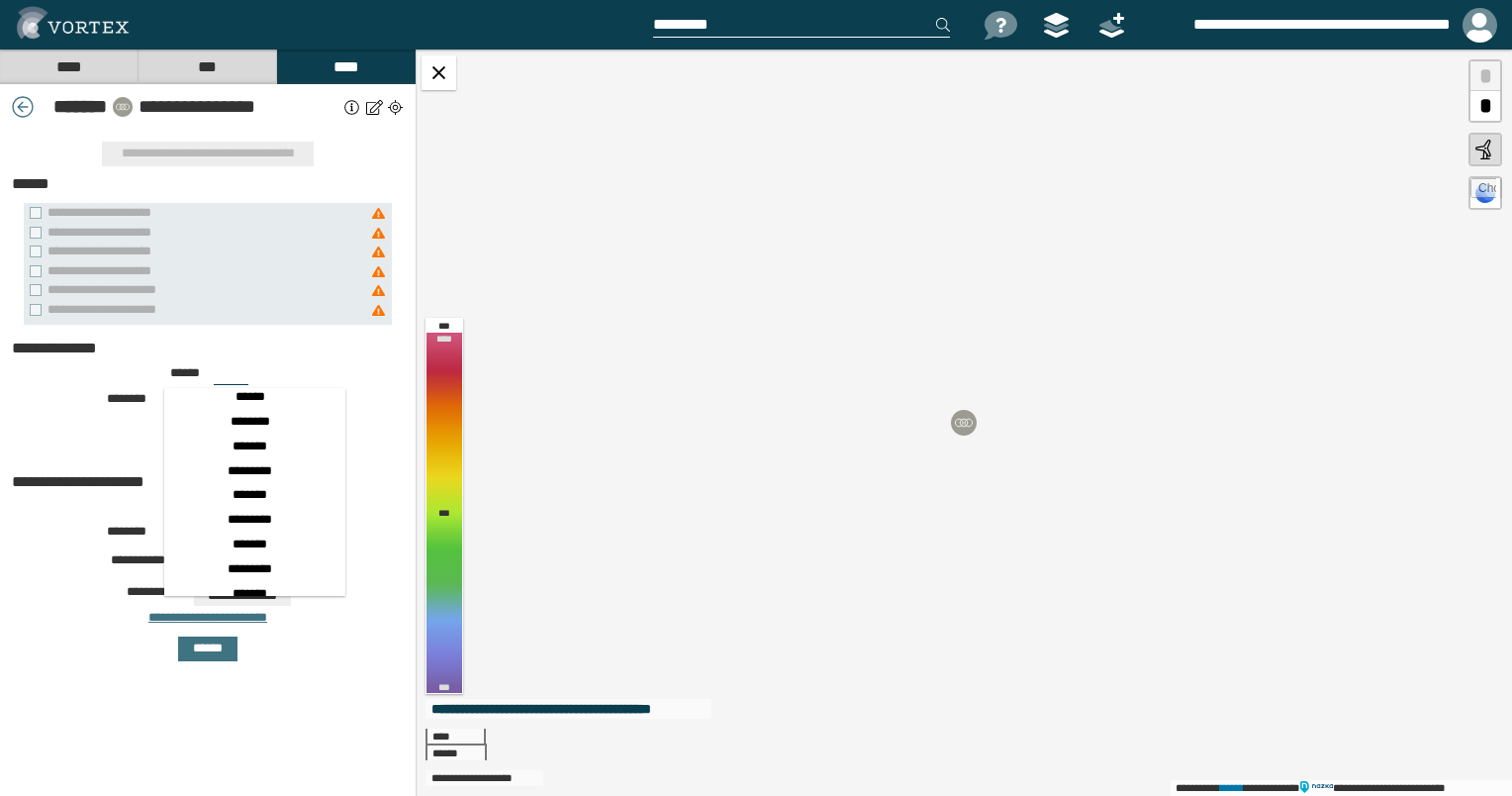 click on "*******" at bounding box center (249, 447) 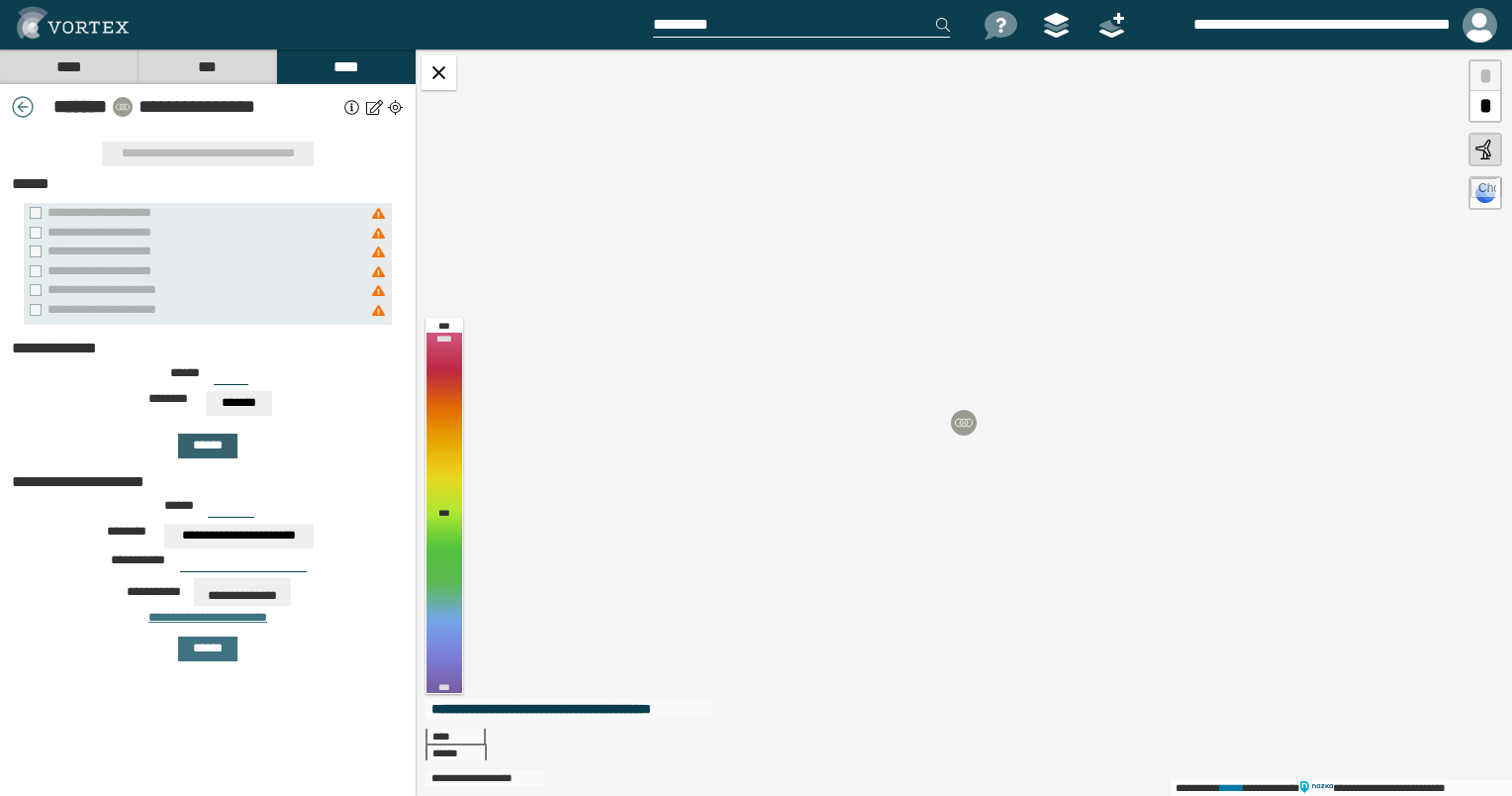 click on "******" at bounding box center [208, 446] 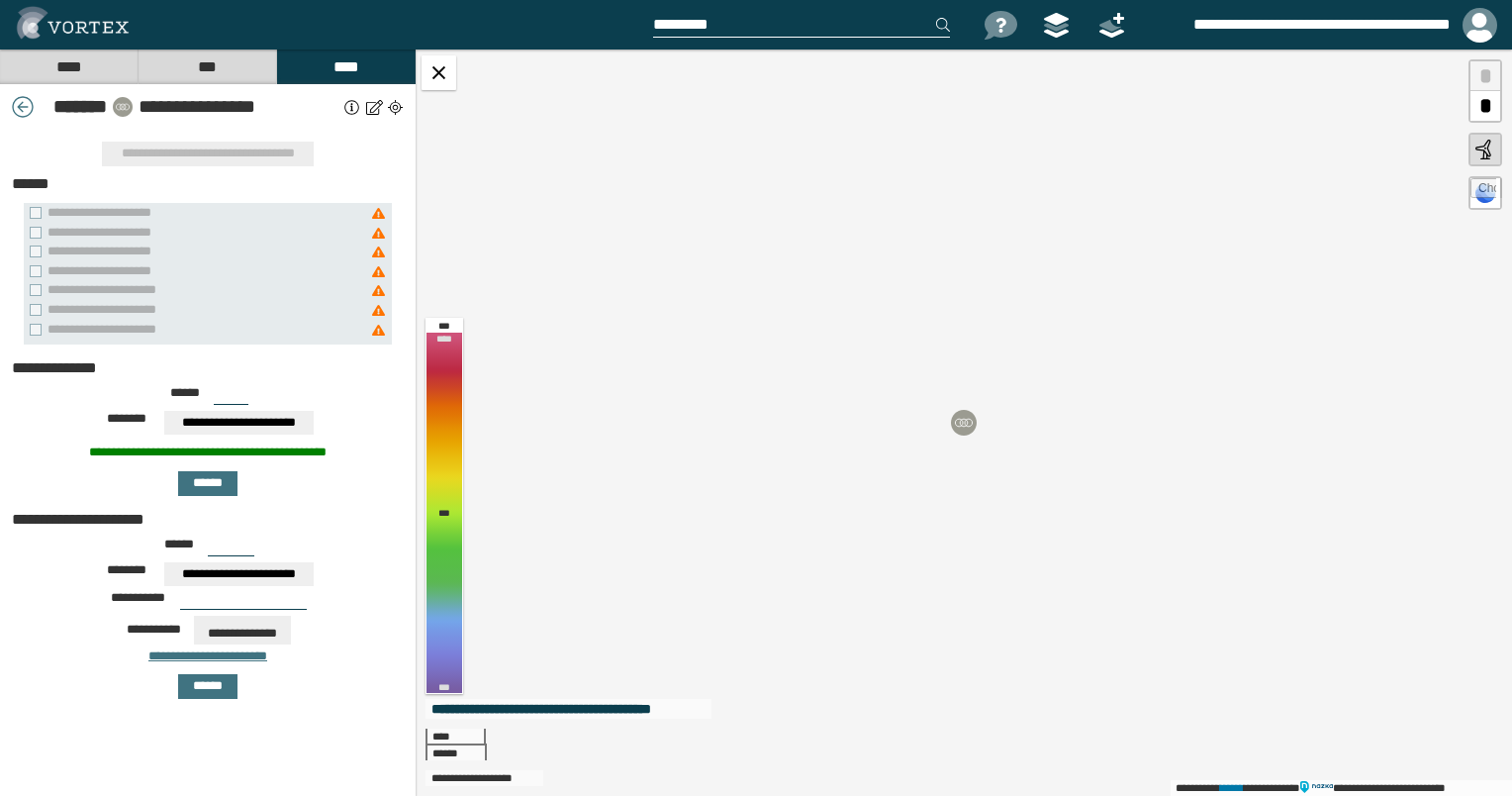 click on "[NUMBER] [STREET] [CITY] [STATE] [ZIP]" at bounding box center (208, 439) 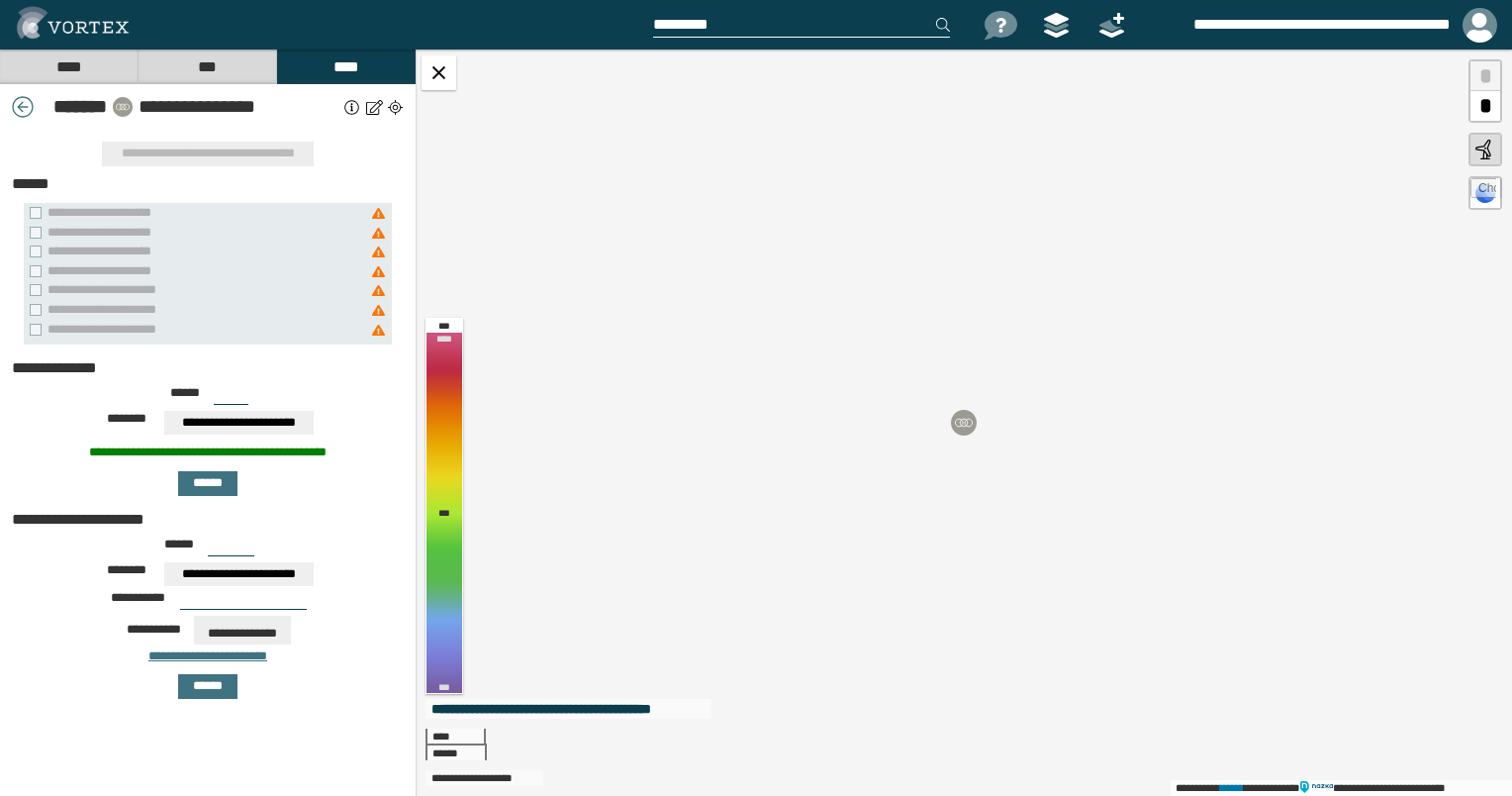 click on "***" at bounding box center (231, 397) 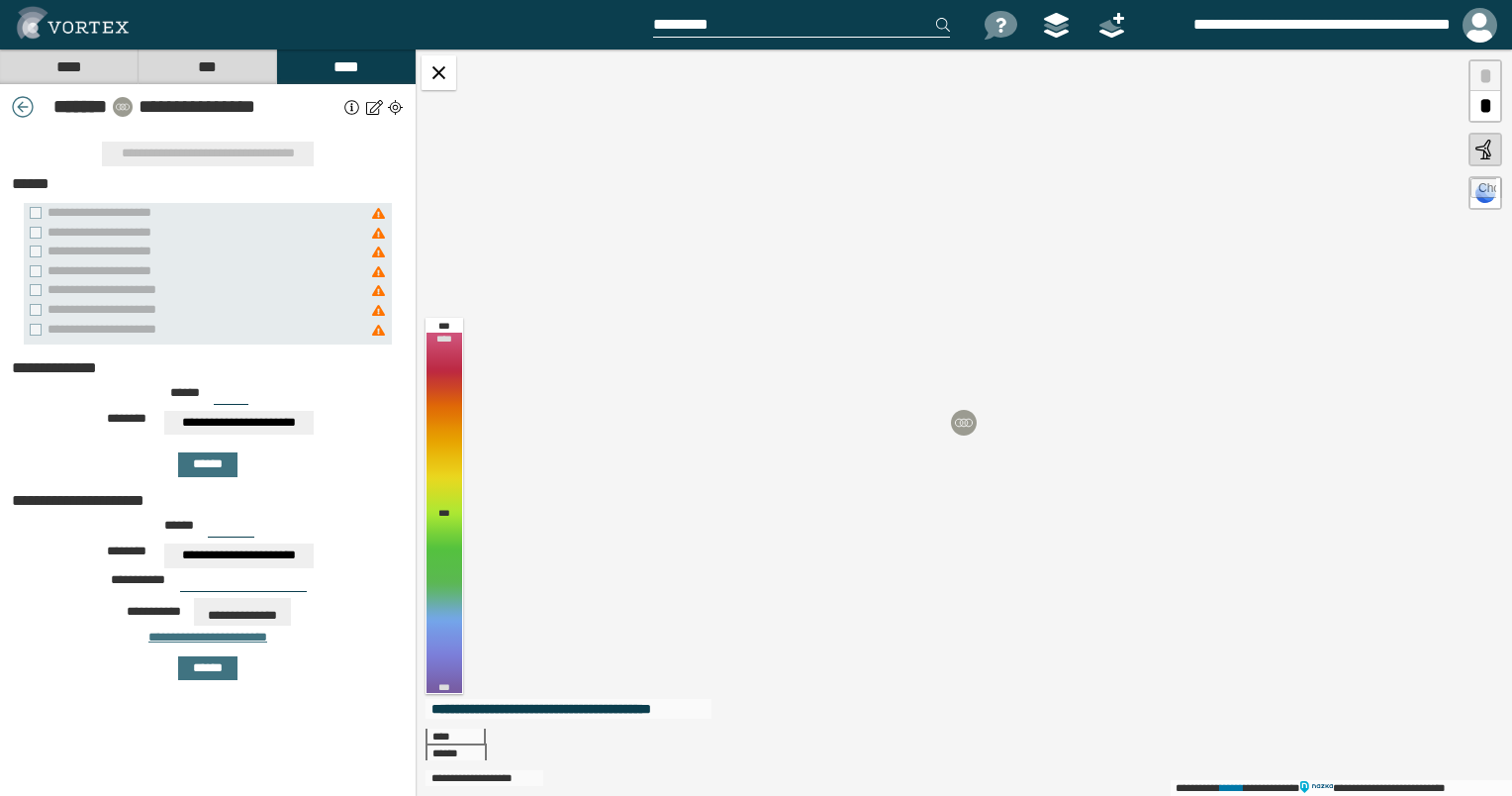 click on "**********" at bounding box center [238, 423] 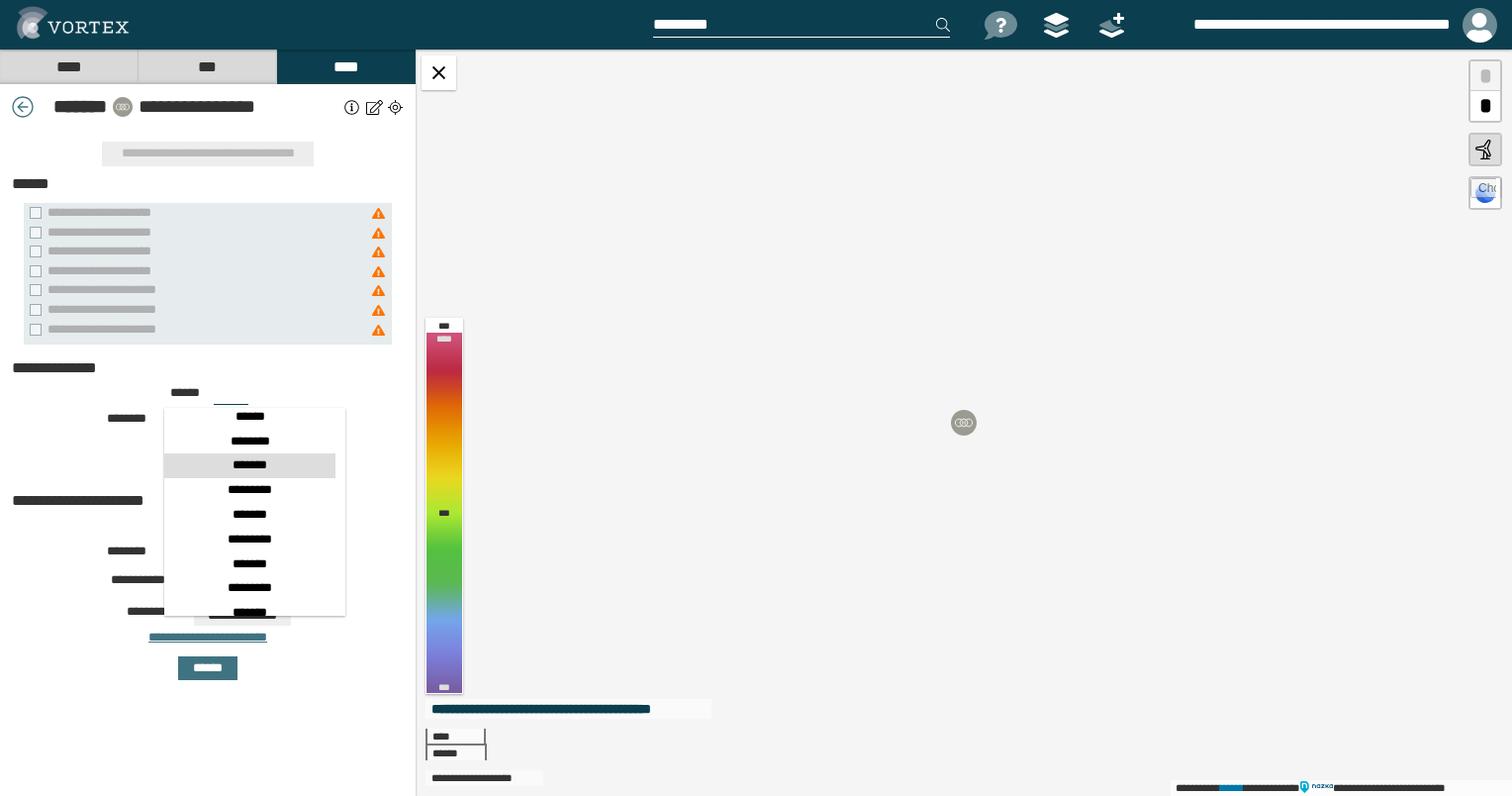 click on "*******" at bounding box center [249, 465] 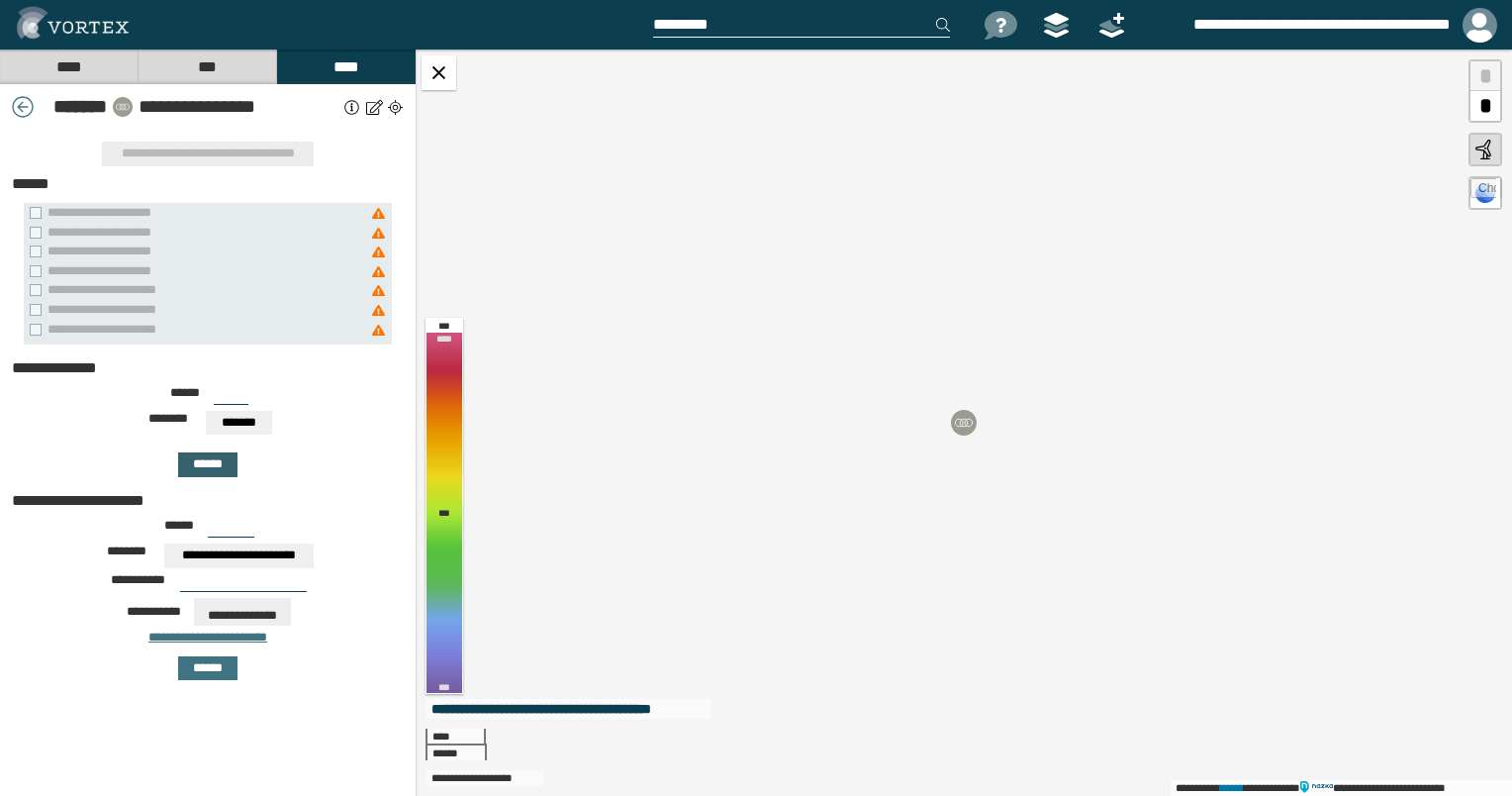 click on "******" at bounding box center [208, 464] 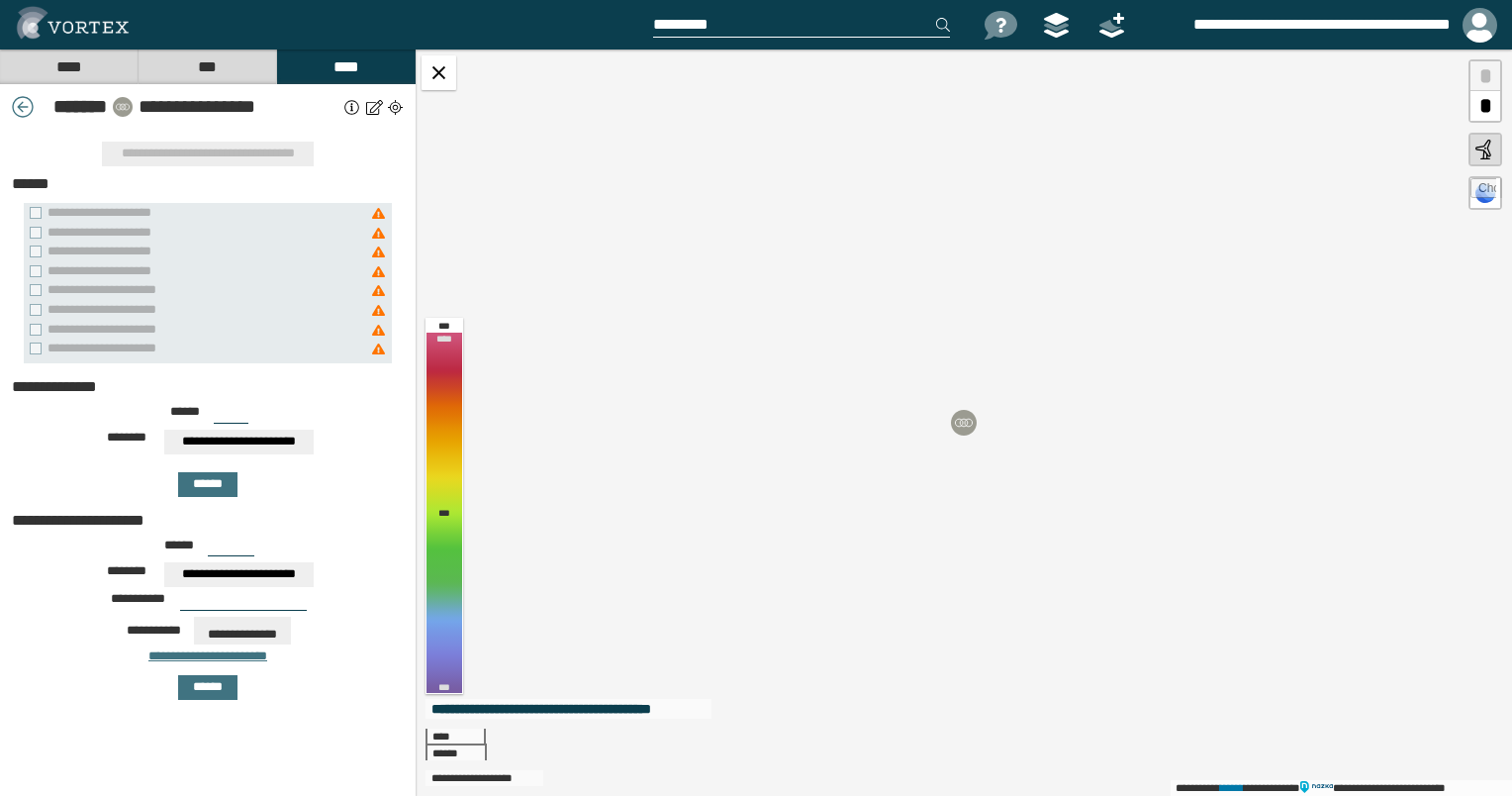 click on "***" at bounding box center (231, 416) 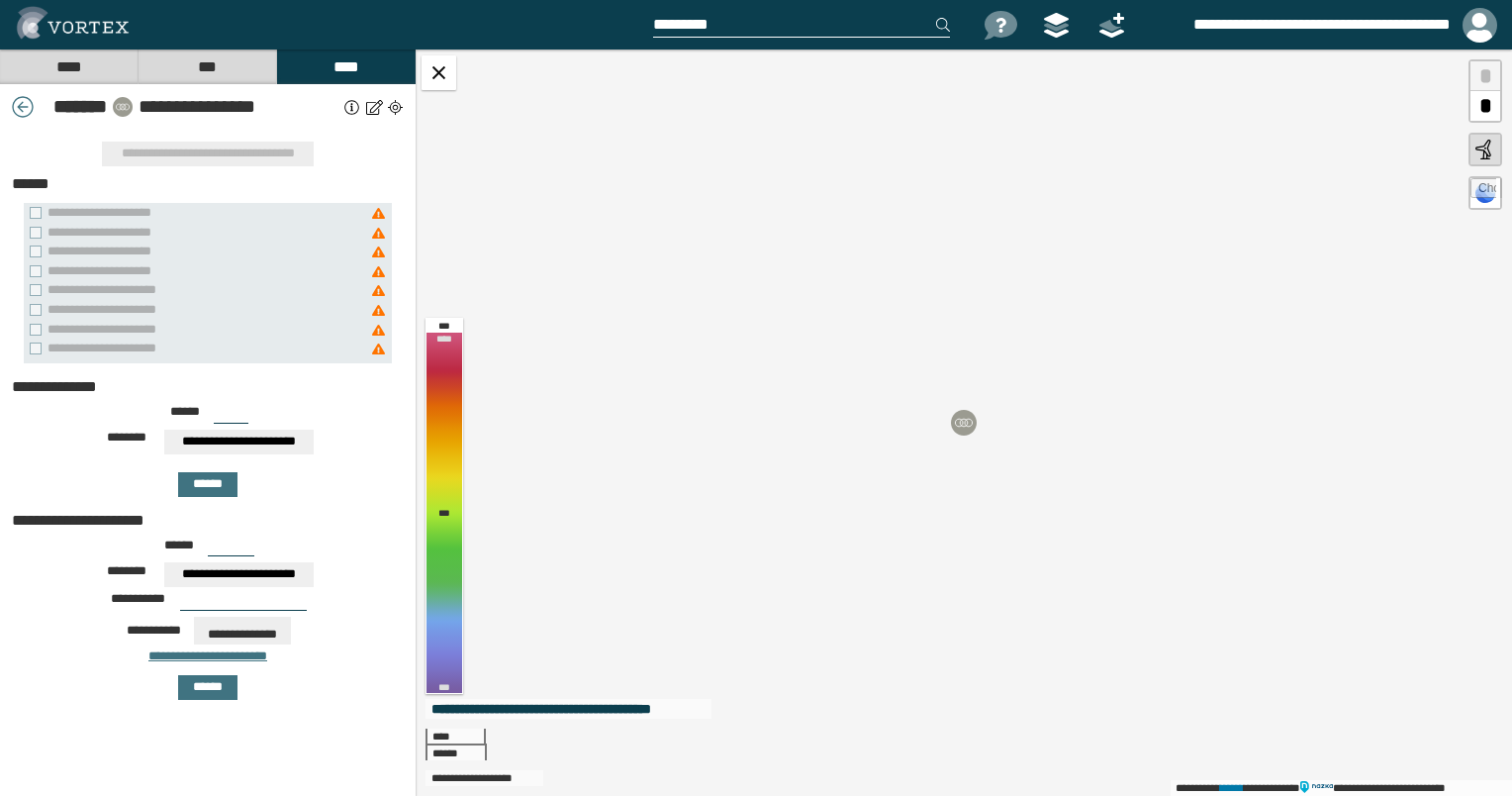 click on "***" at bounding box center (231, 416) 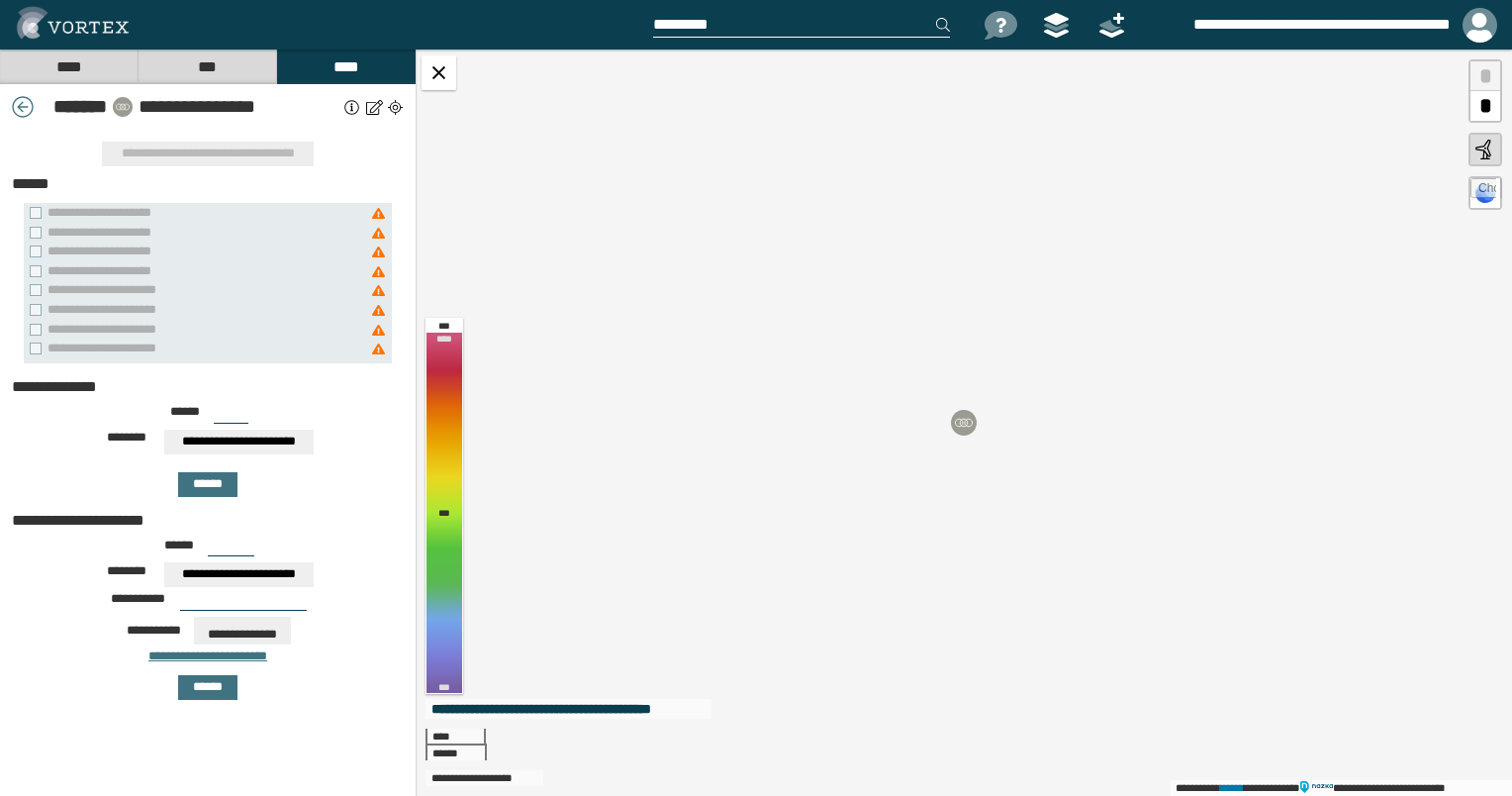 click on "**********" at bounding box center (238, 442) 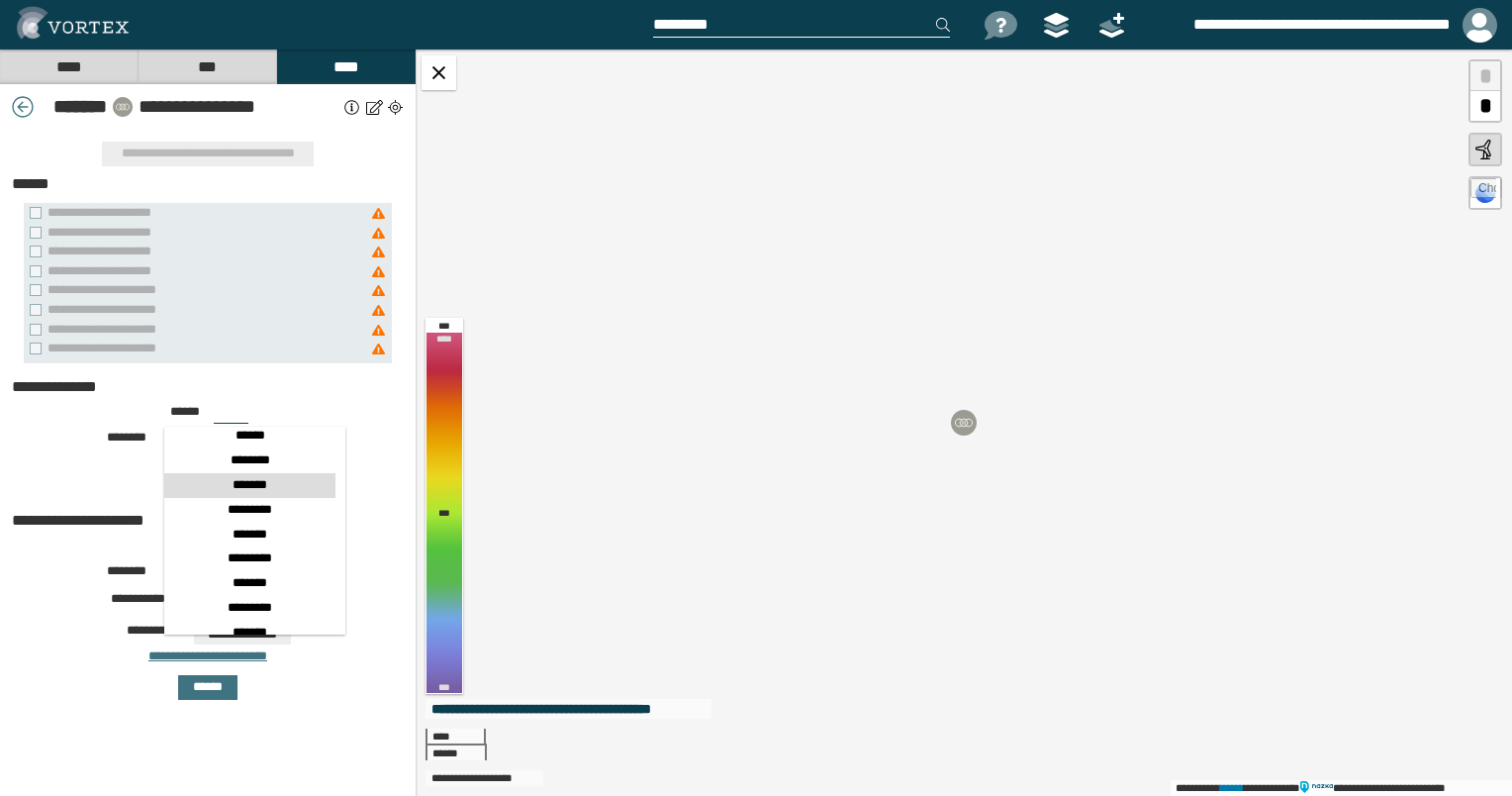 click on "*******" at bounding box center [249, 485] 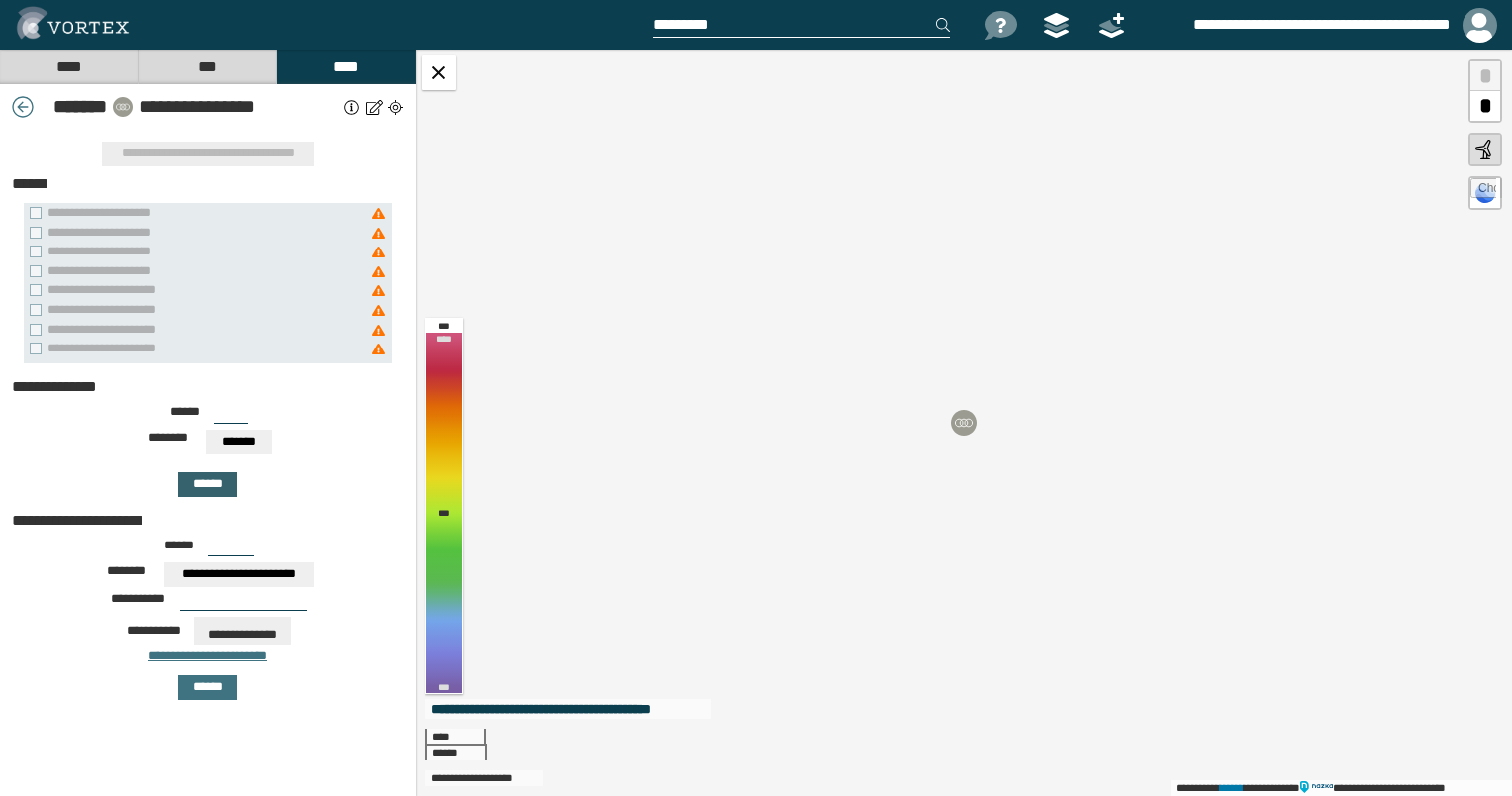 click on "******" at bounding box center [208, 484] 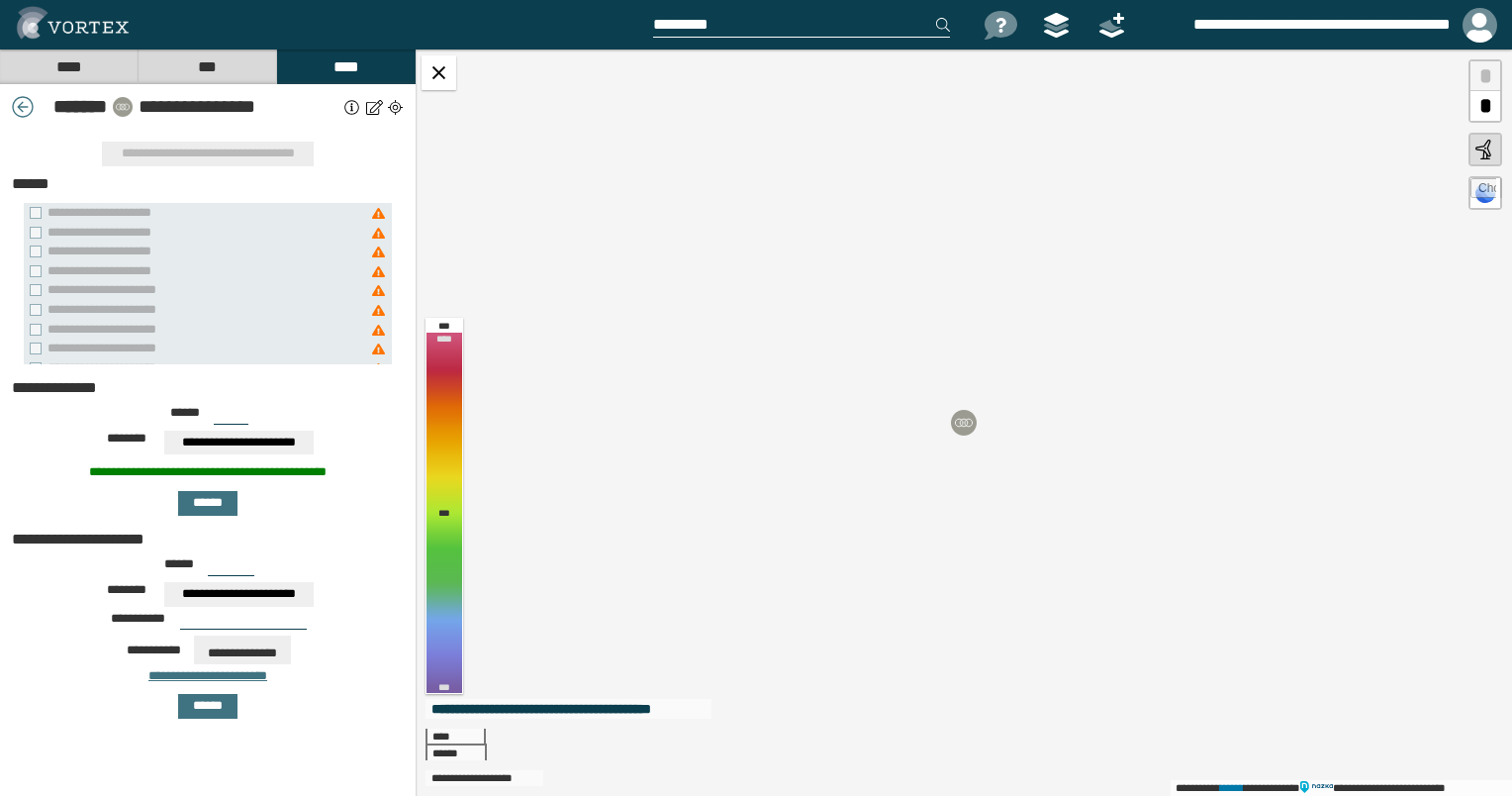 click on "***" at bounding box center (231, 417) 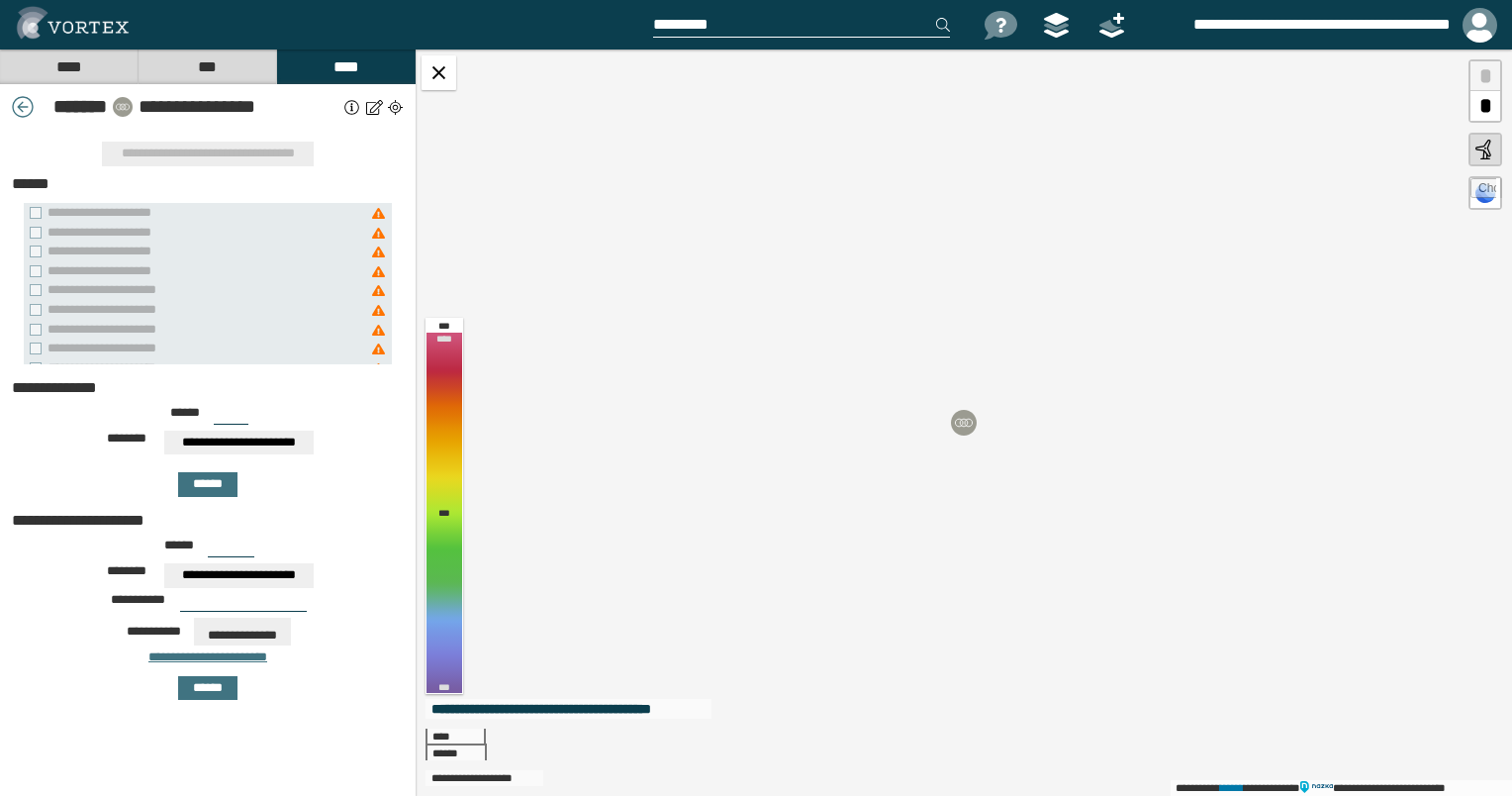 click on "***" at bounding box center (231, 417) 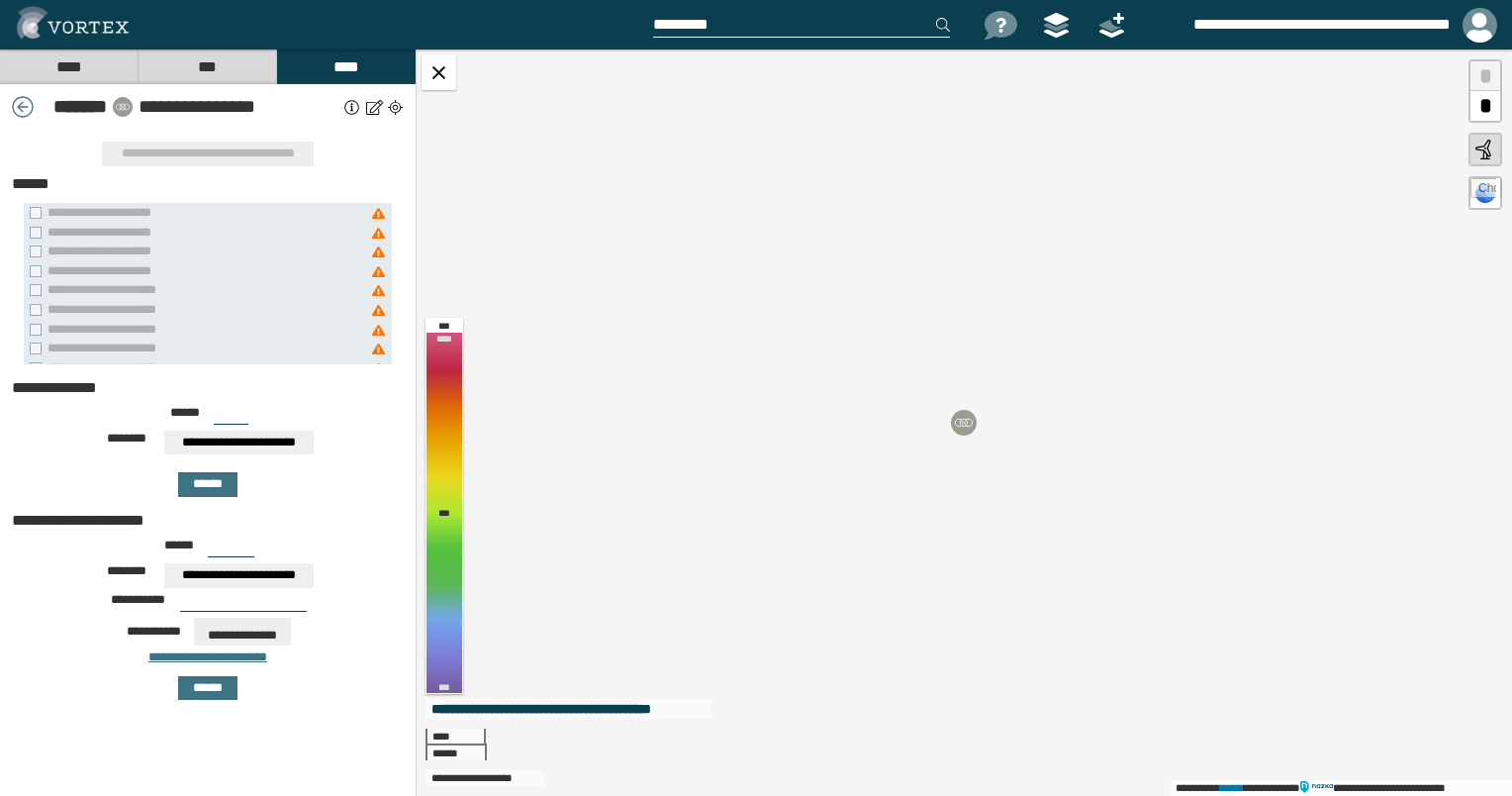 click on "**********" at bounding box center [238, 443] 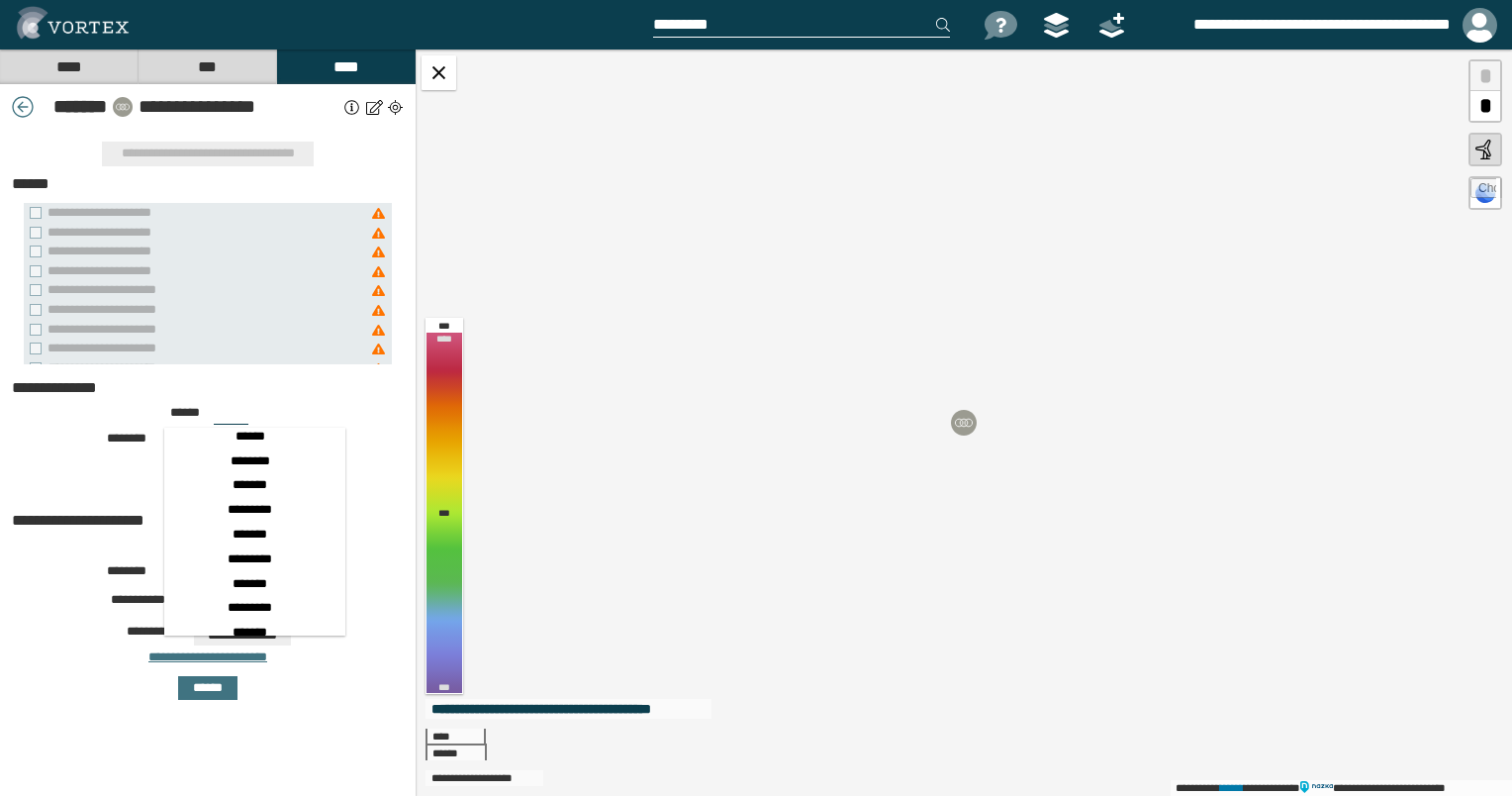 click on "*******" at bounding box center [249, 485] 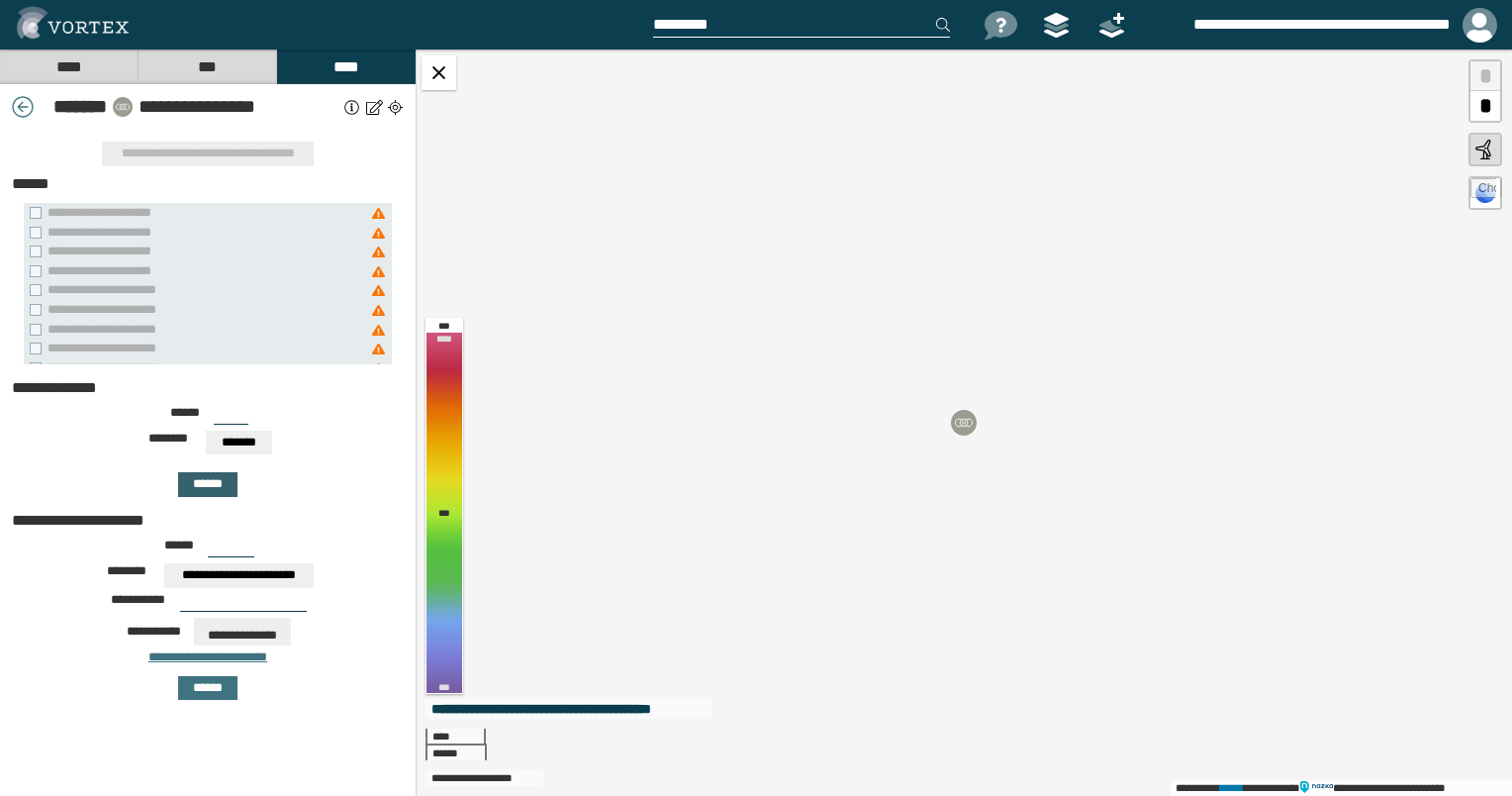 click on "******" at bounding box center (208, 484) 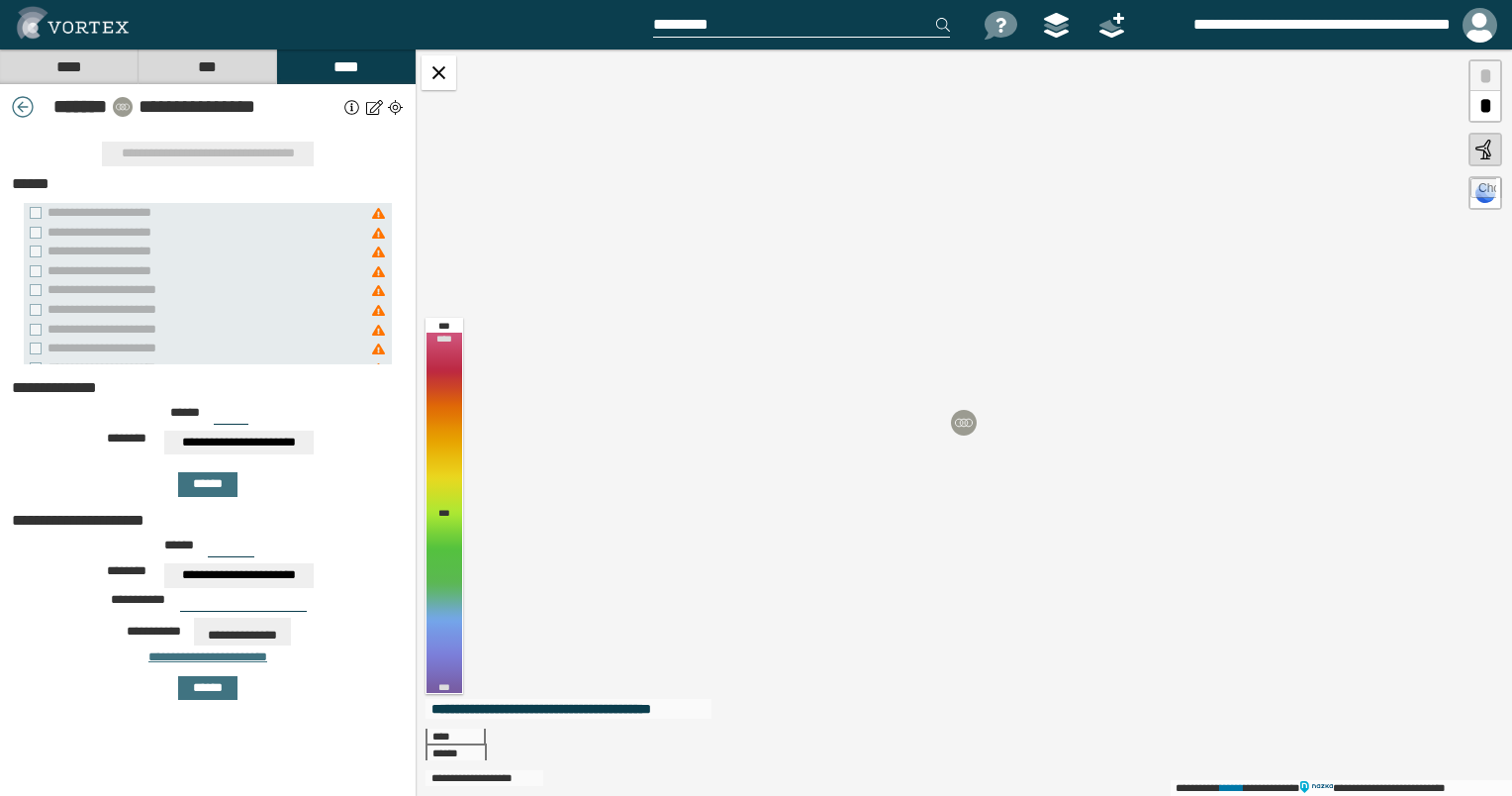 click on "***" at bounding box center (231, 417) 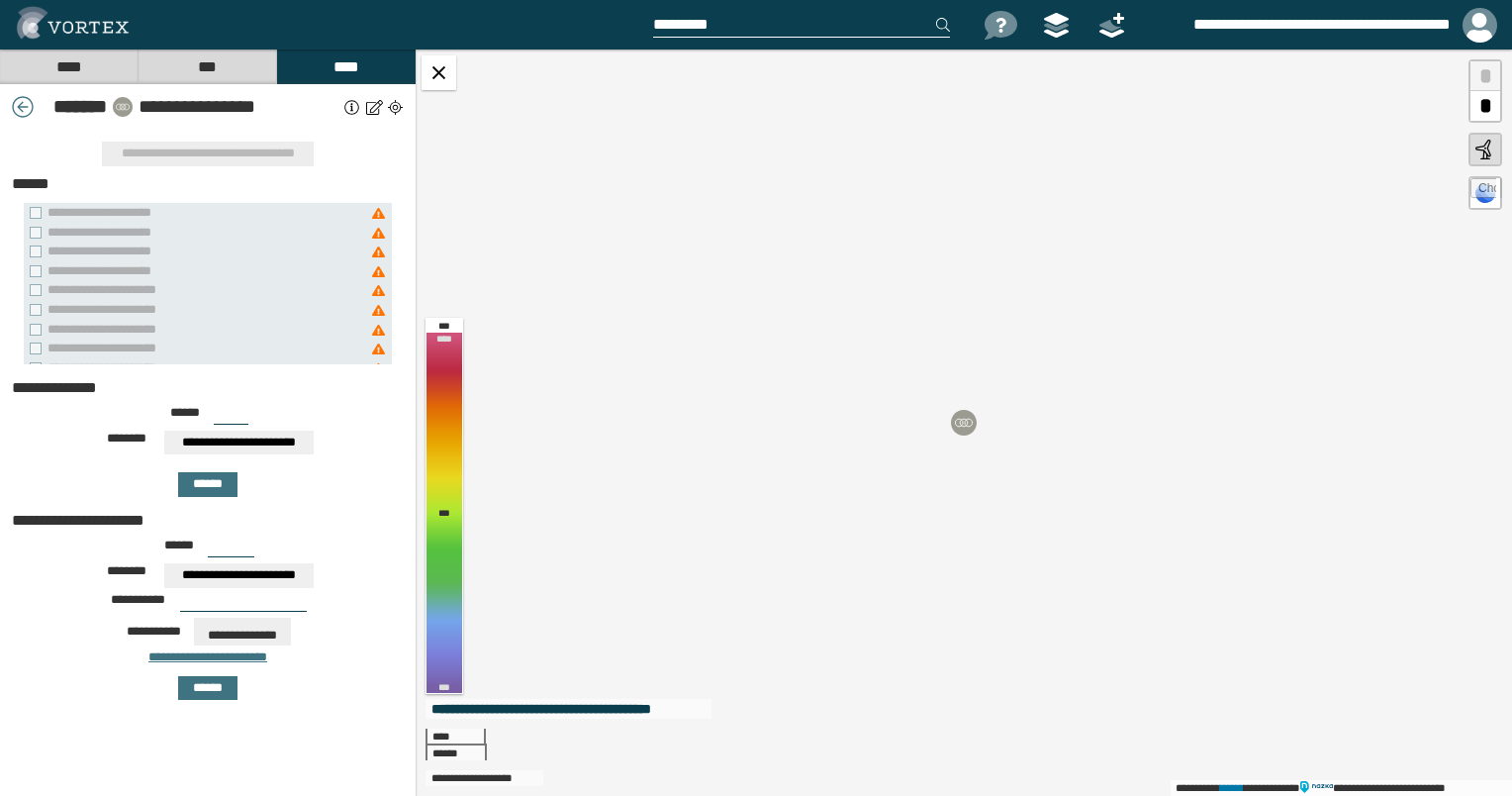 click on "***" at bounding box center (231, 417) 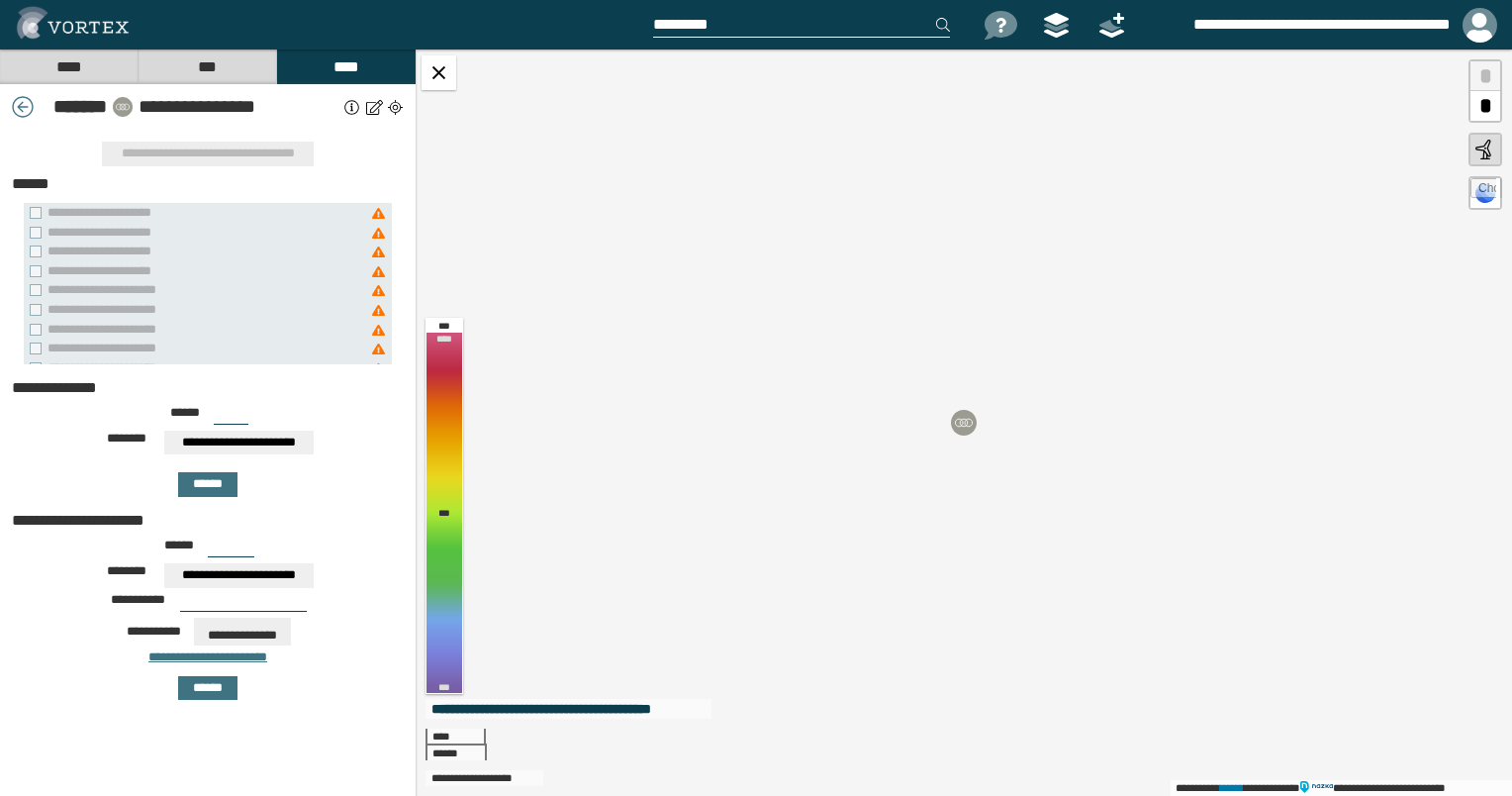 click on "**********" at bounding box center (238, 443) 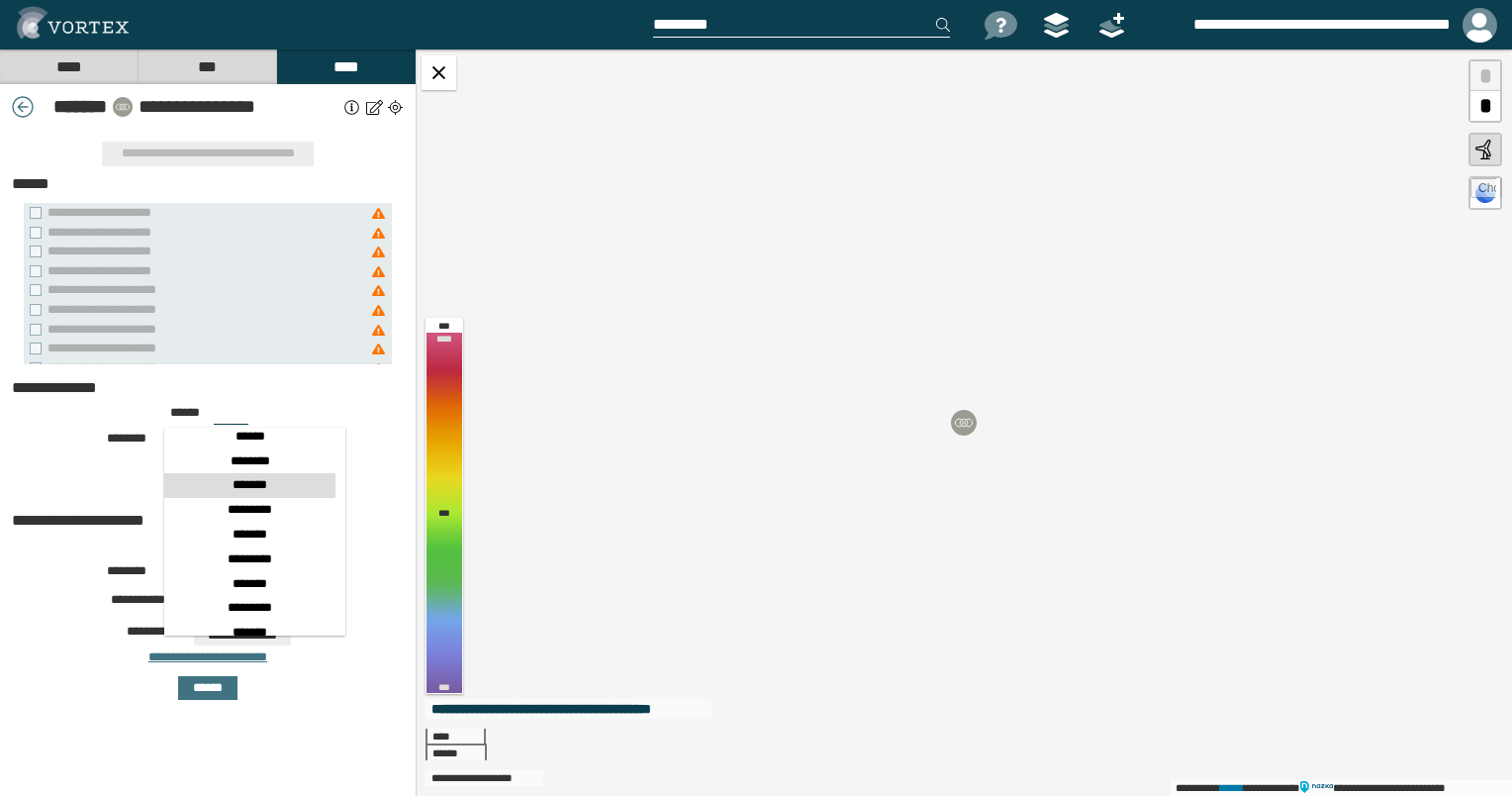 click on "*******" at bounding box center [249, 485] 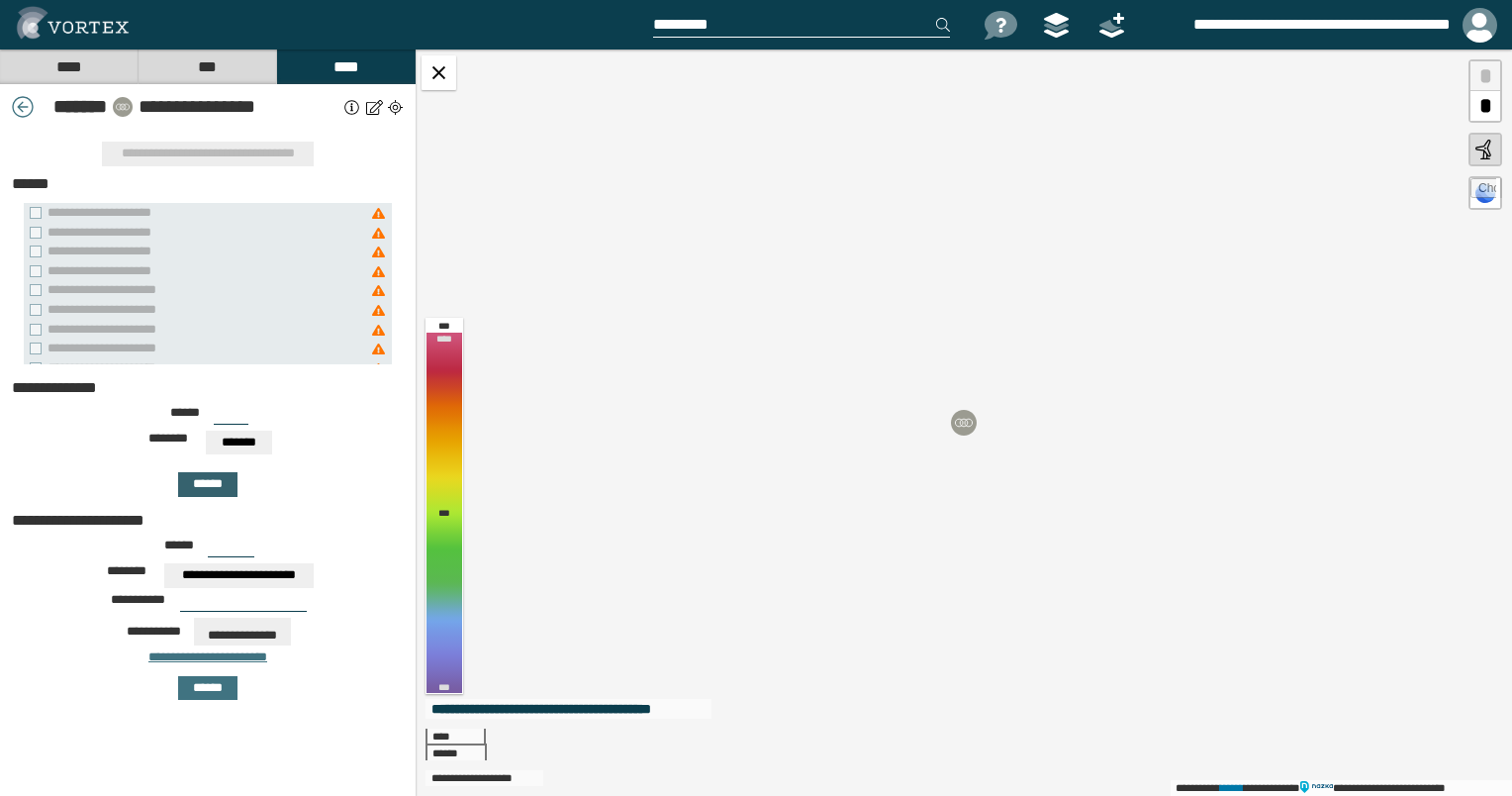 click on "******" at bounding box center (208, 484) 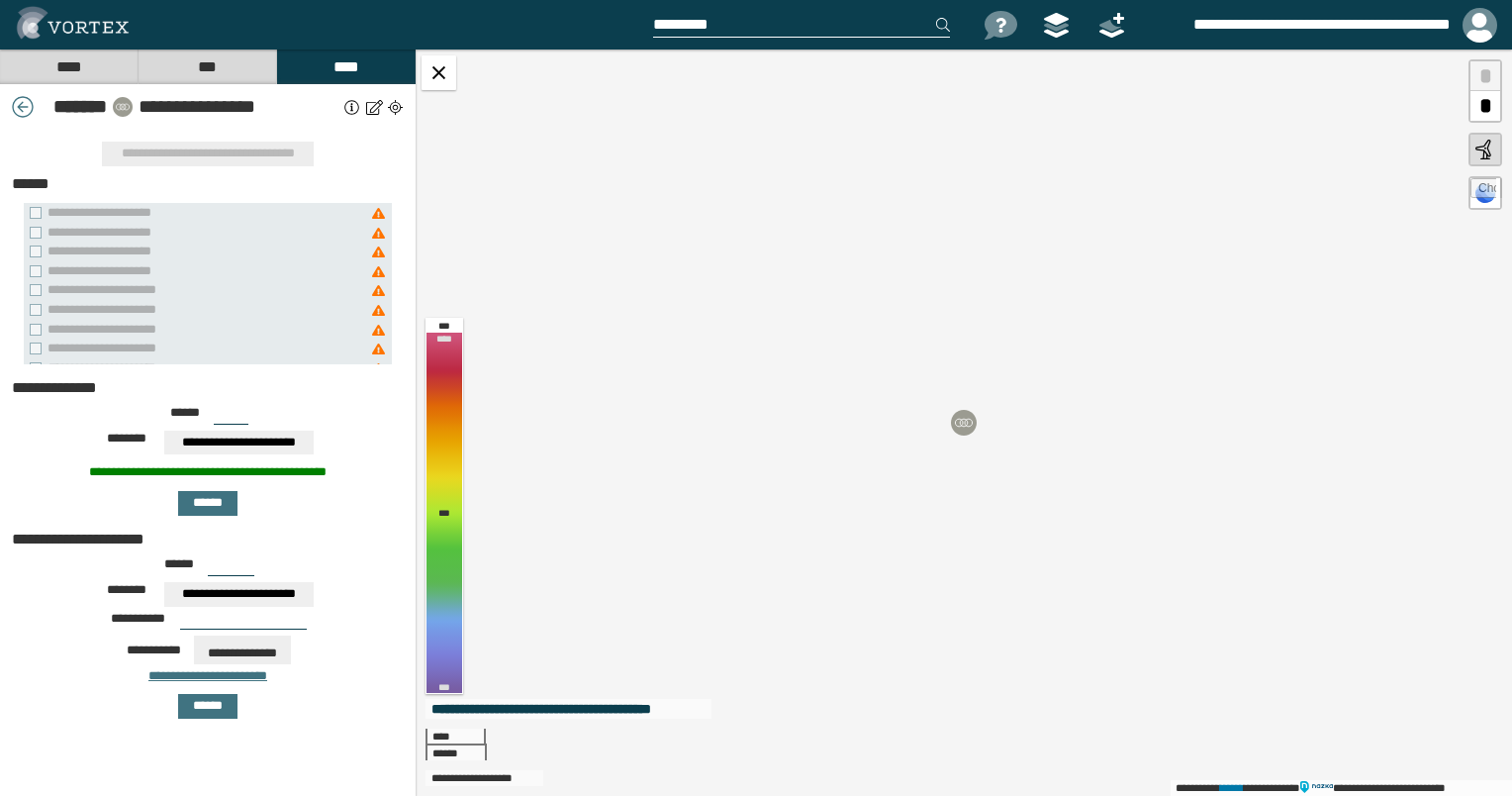 click on "***" at bounding box center (231, 417) 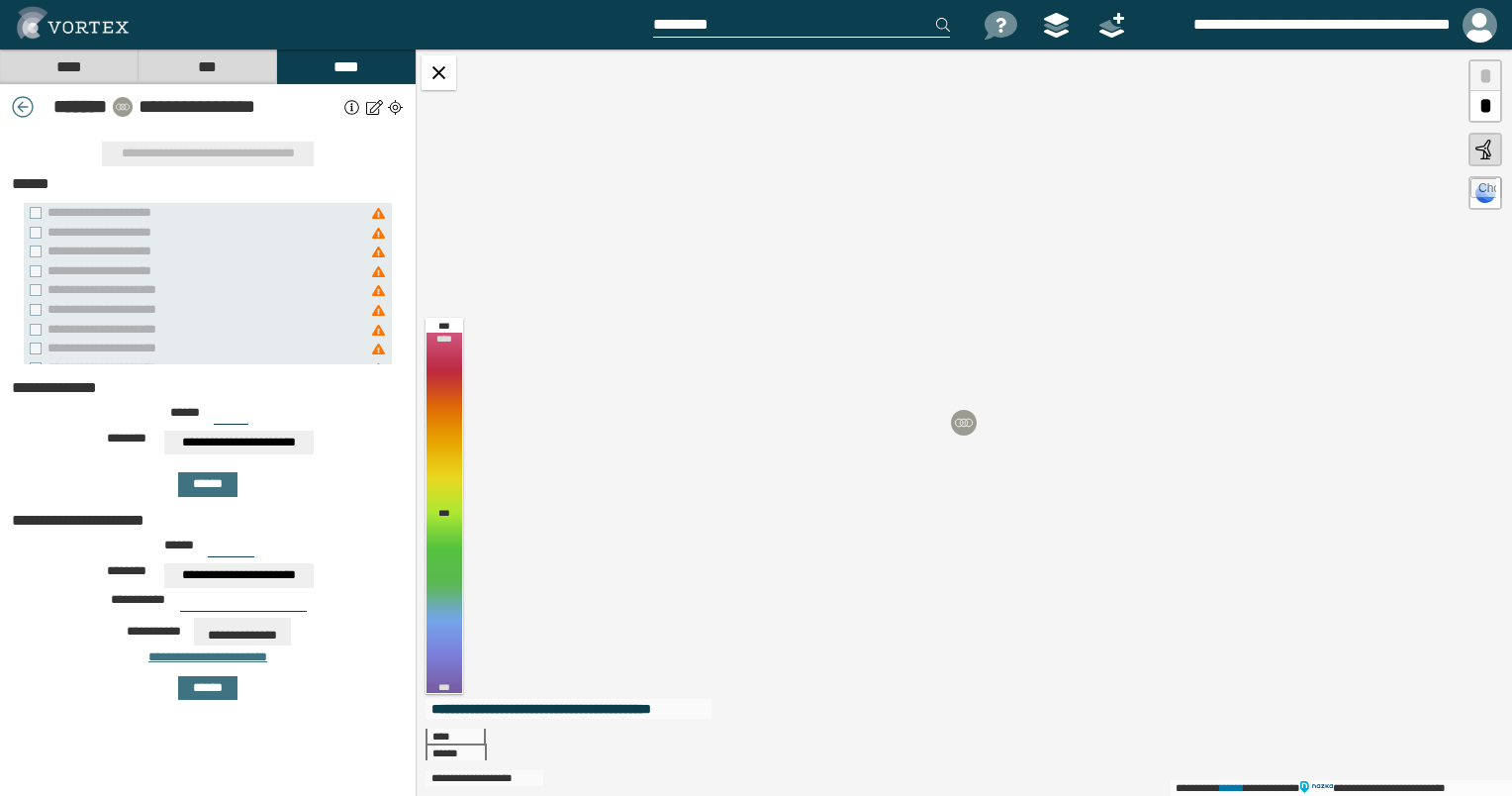 click on "***" at bounding box center (231, 417) 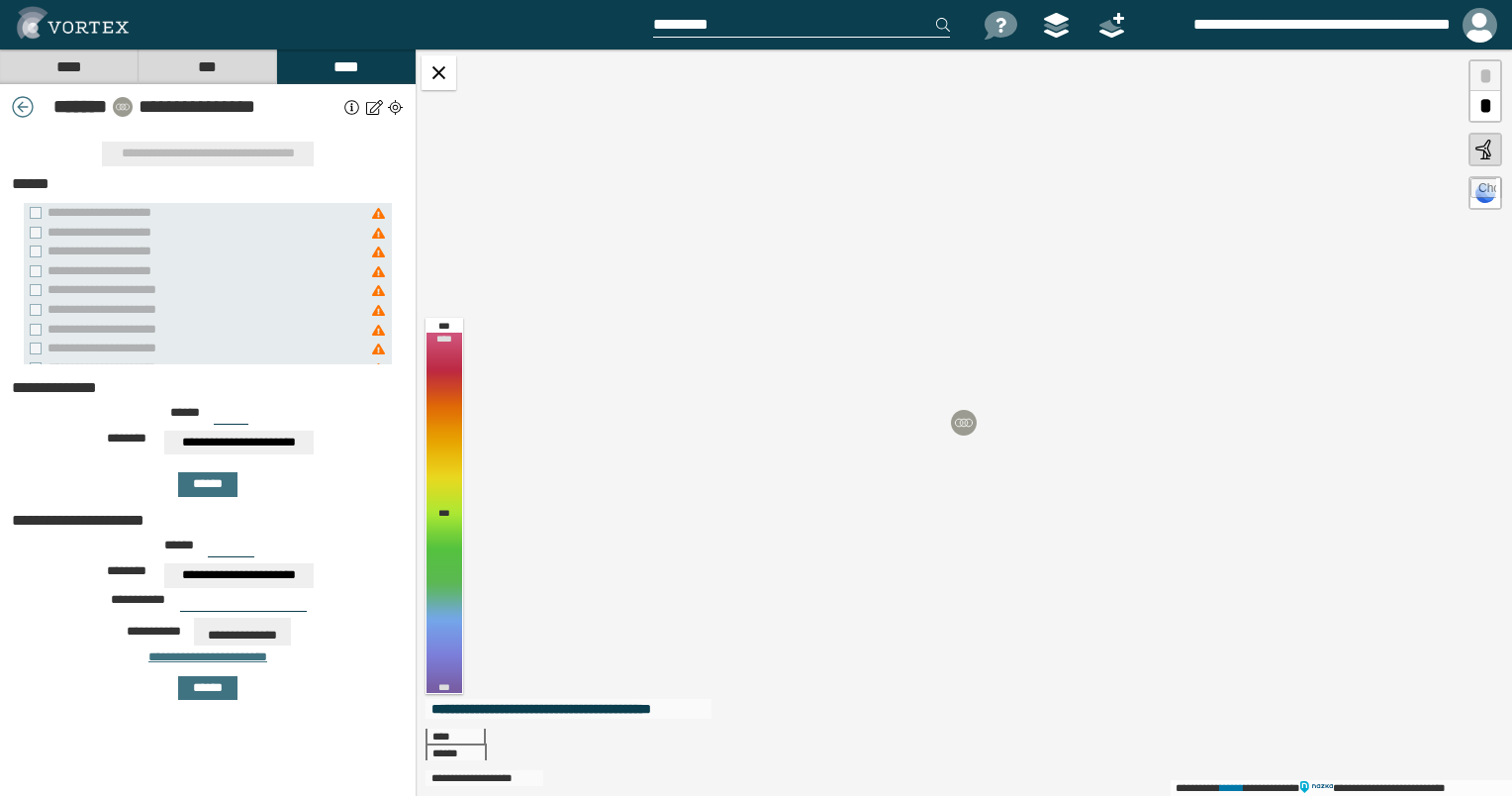 click on "**********" at bounding box center (238, 443) 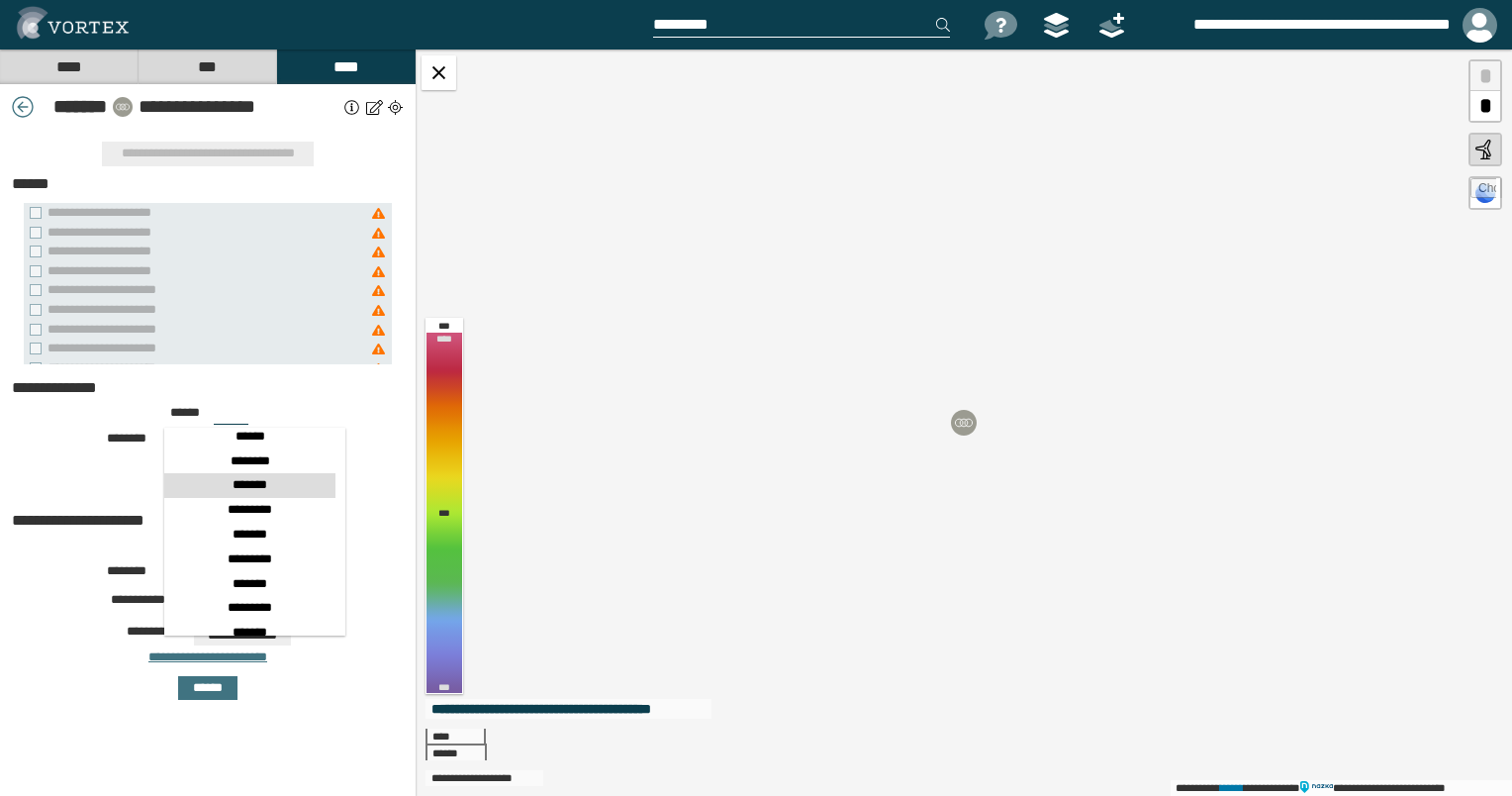 click on "*******" at bounding box center (249, 485) 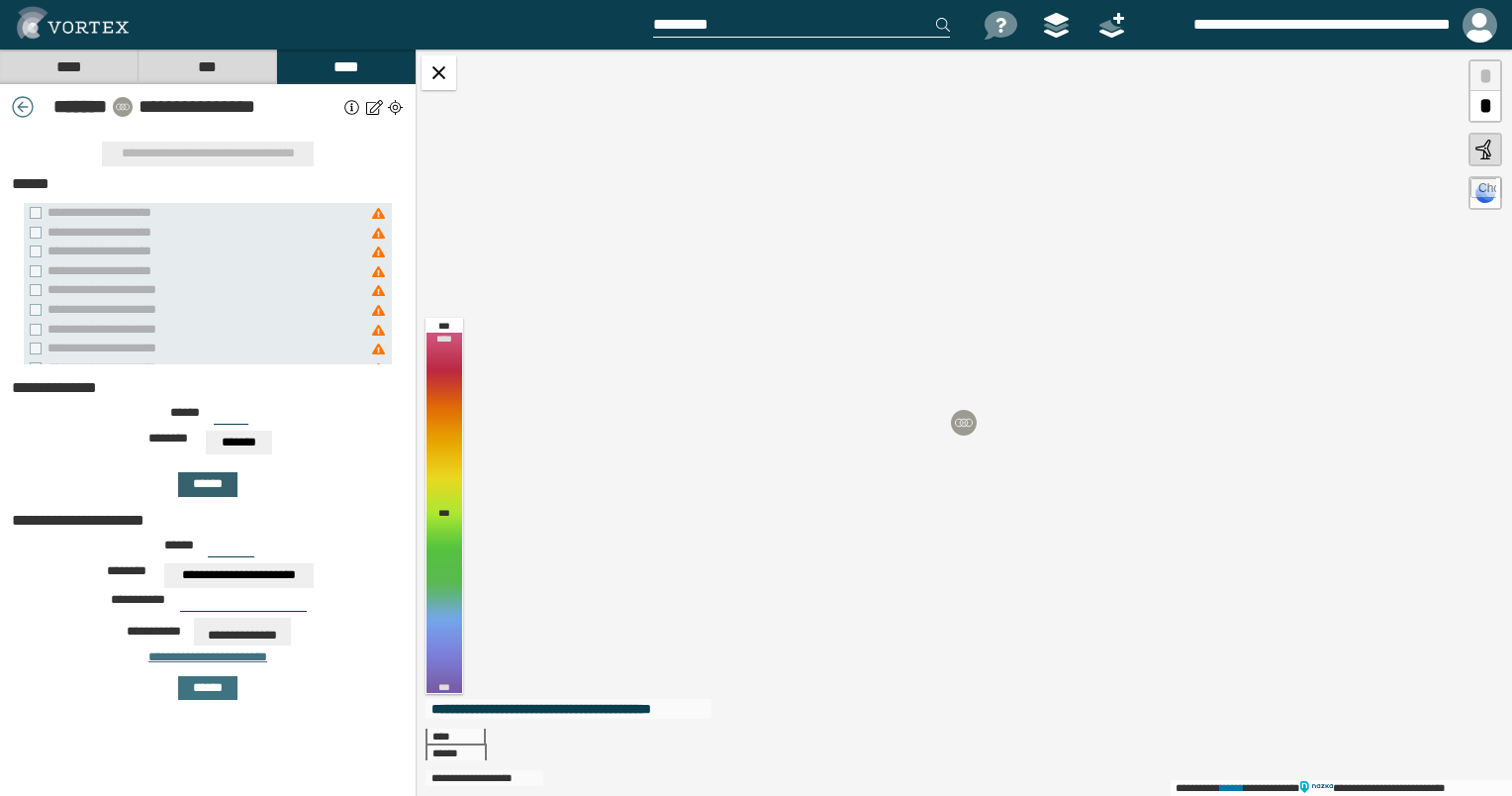 click on "******" at bounding box center (208, 484) 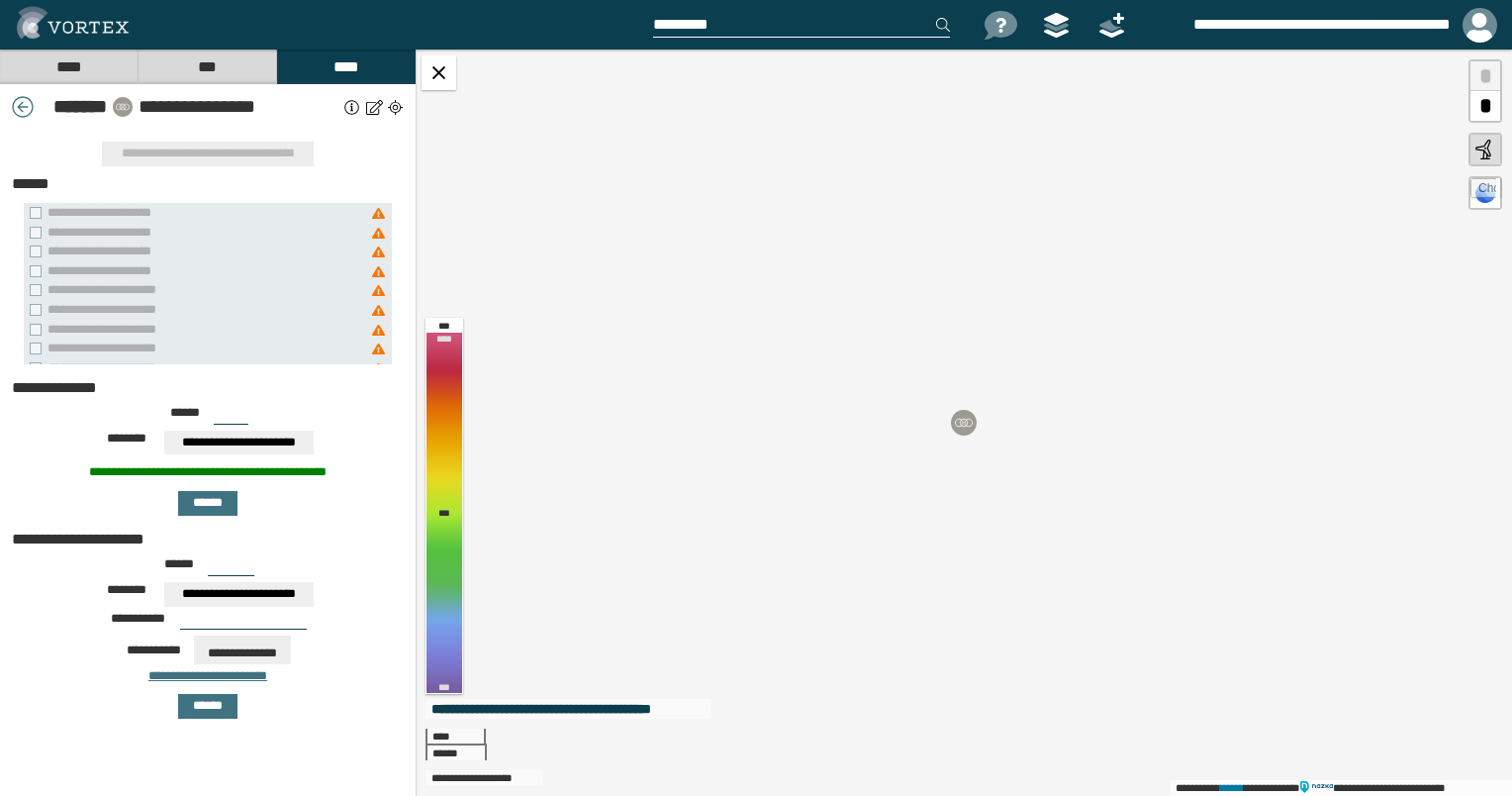 click on "***" at bounding box center [231, 417] 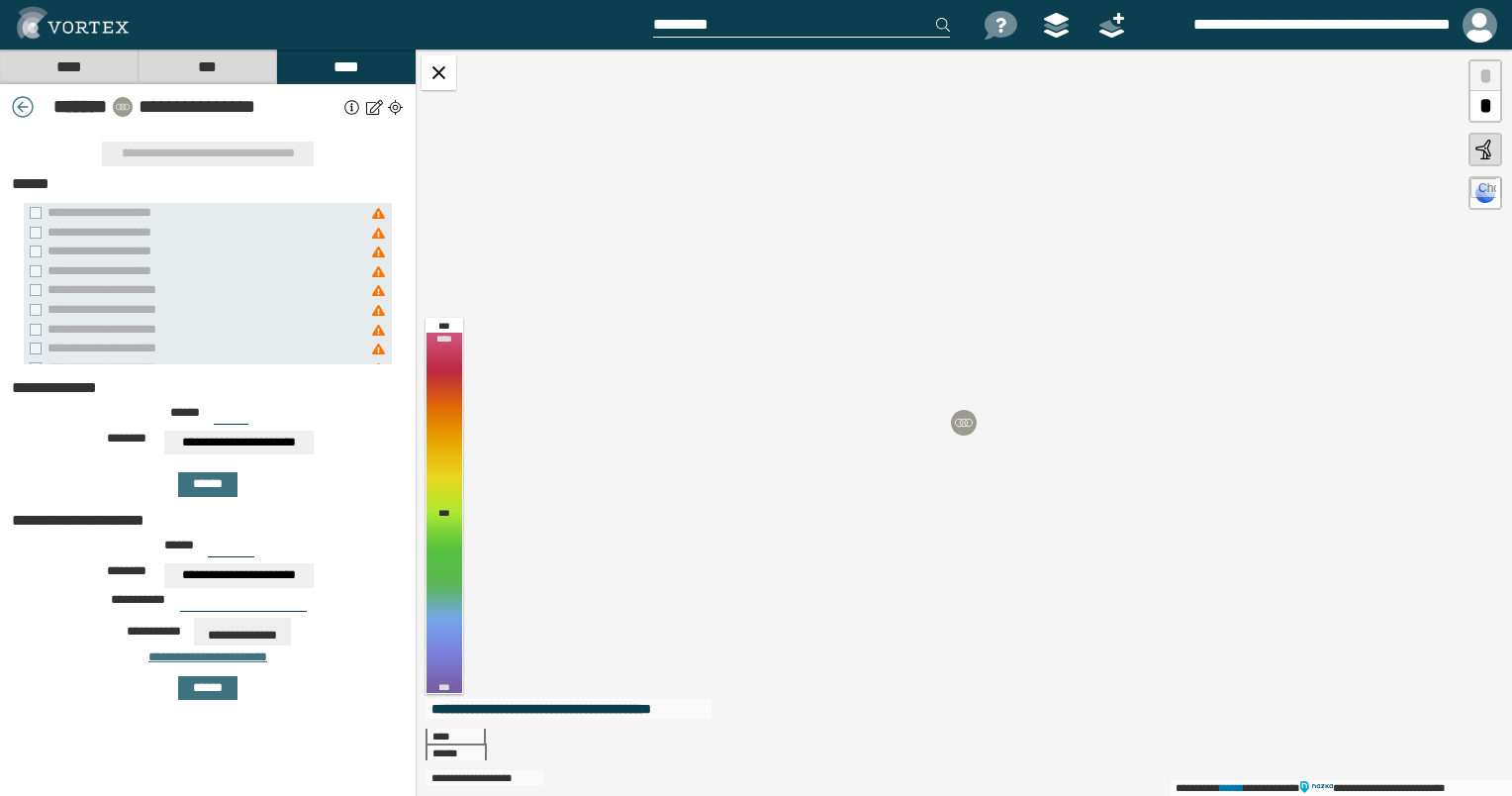 click on "***" at bounding box center [231, 417] 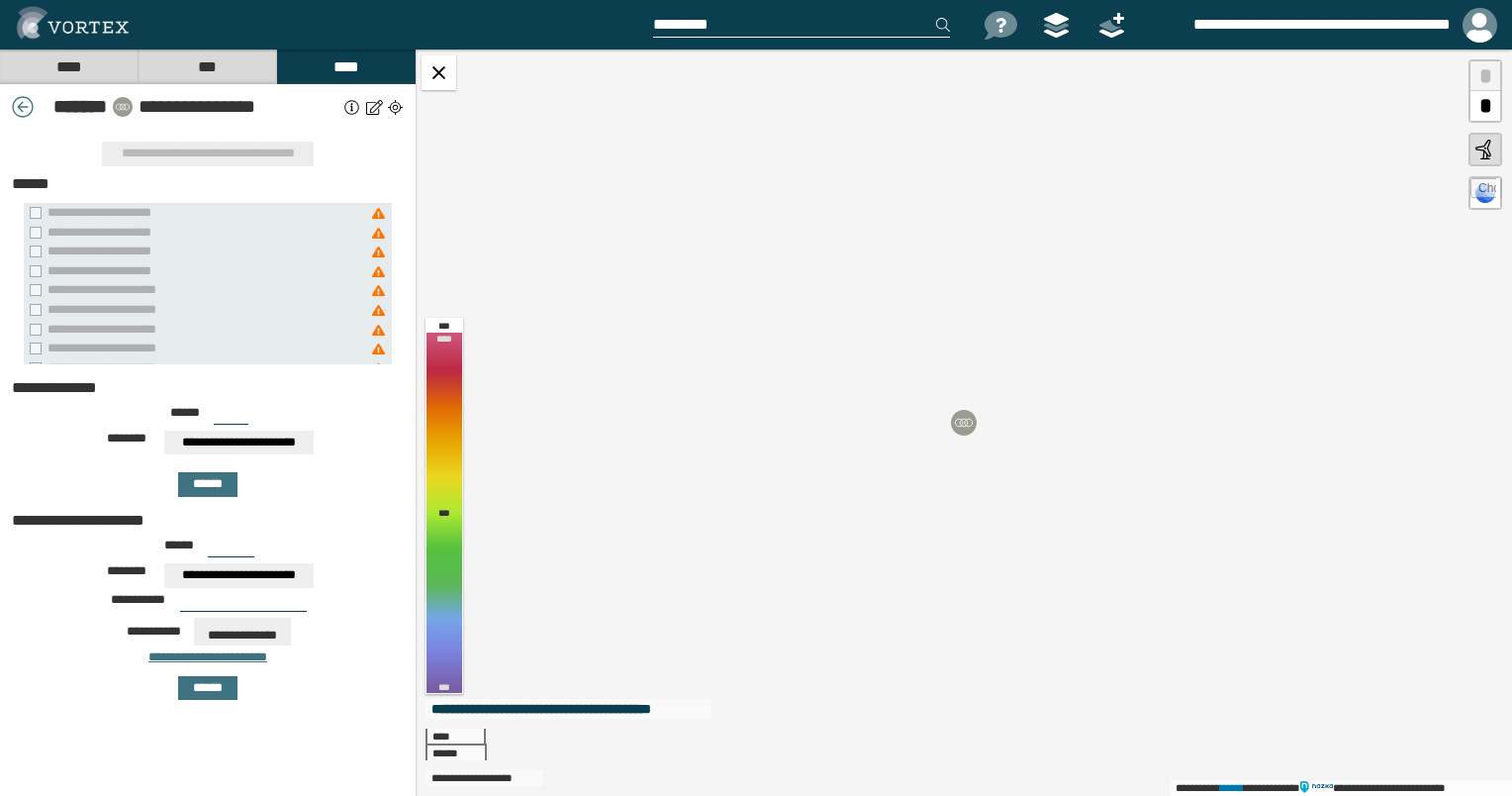 click on "**********" at bounding box center (238, 443) 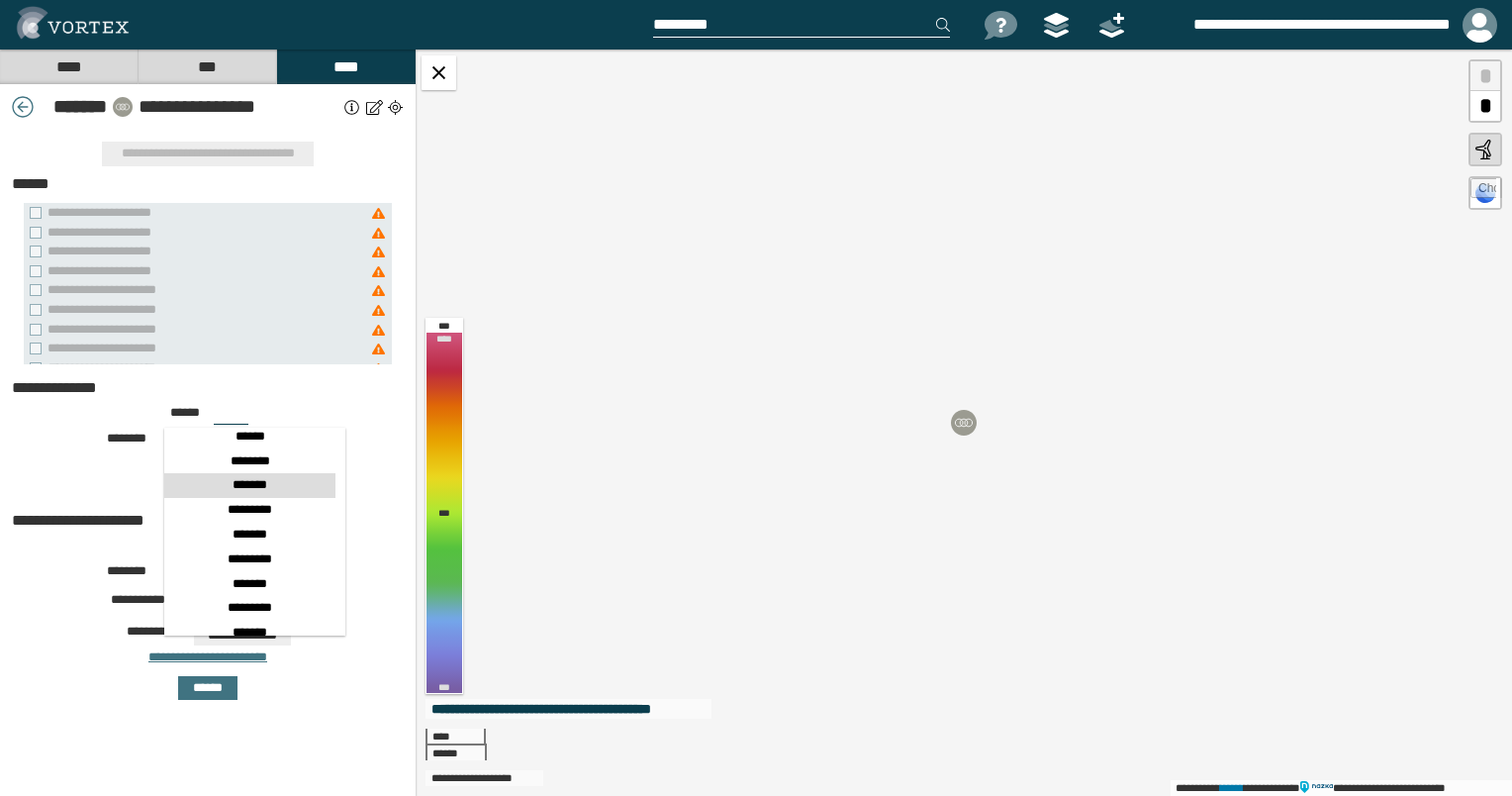 click on "*******" at bounding box center (249, 485) 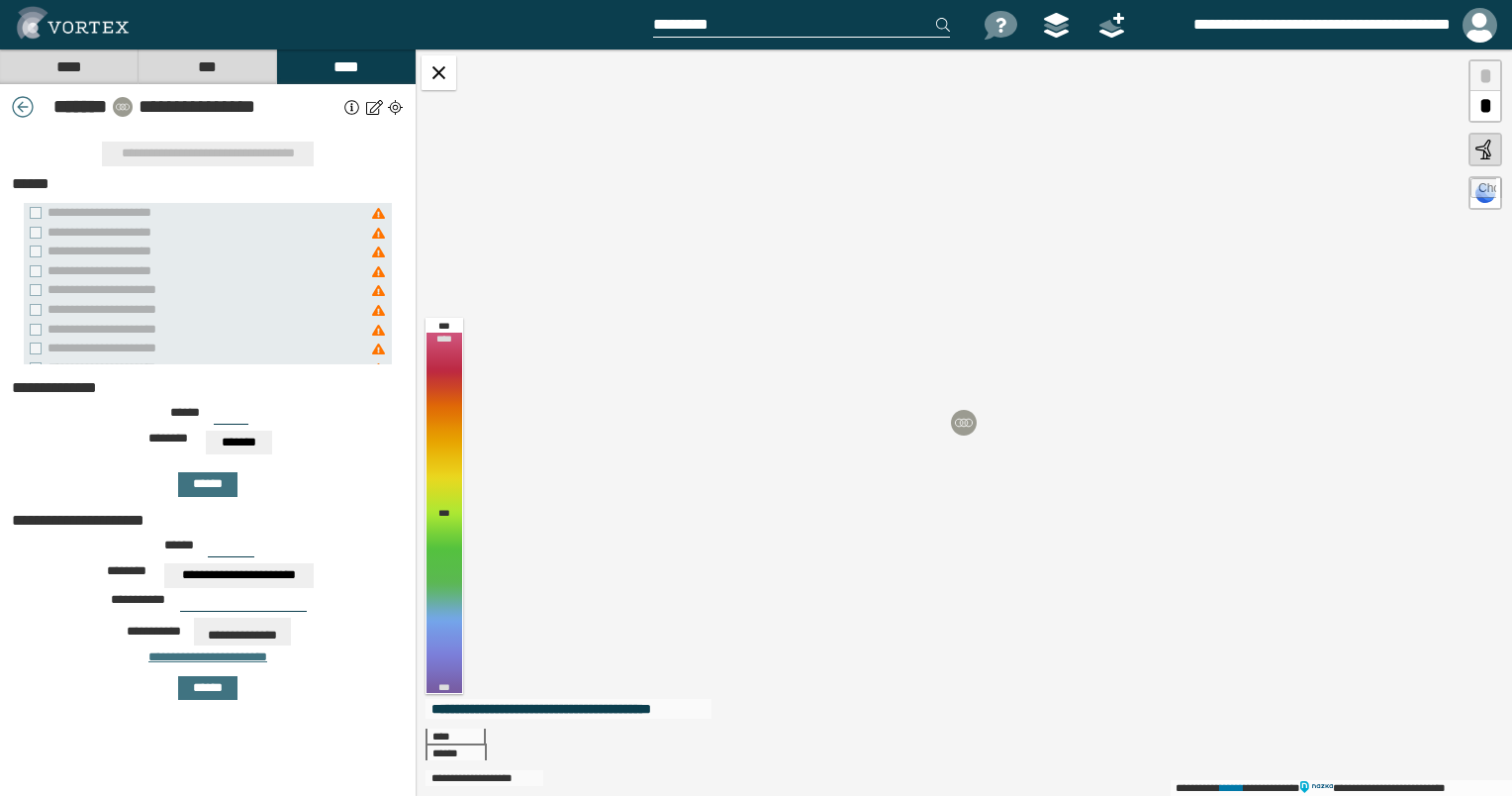 click on "[NUMBER] [STREET] [CITY] [STATE] [ZIP]" at bounding box center (208, 449) 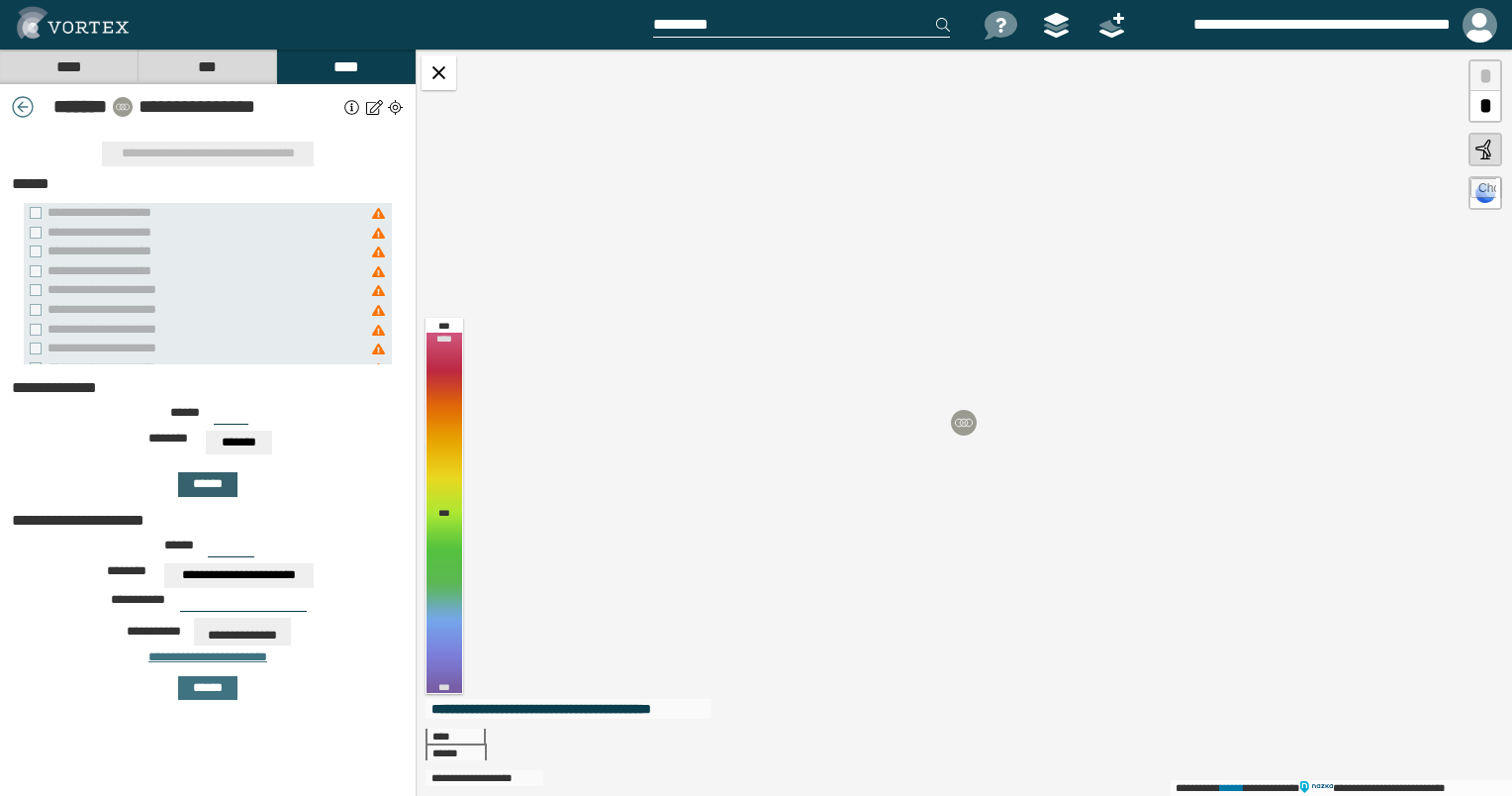 click on "******" at bounding box center (208, 484) 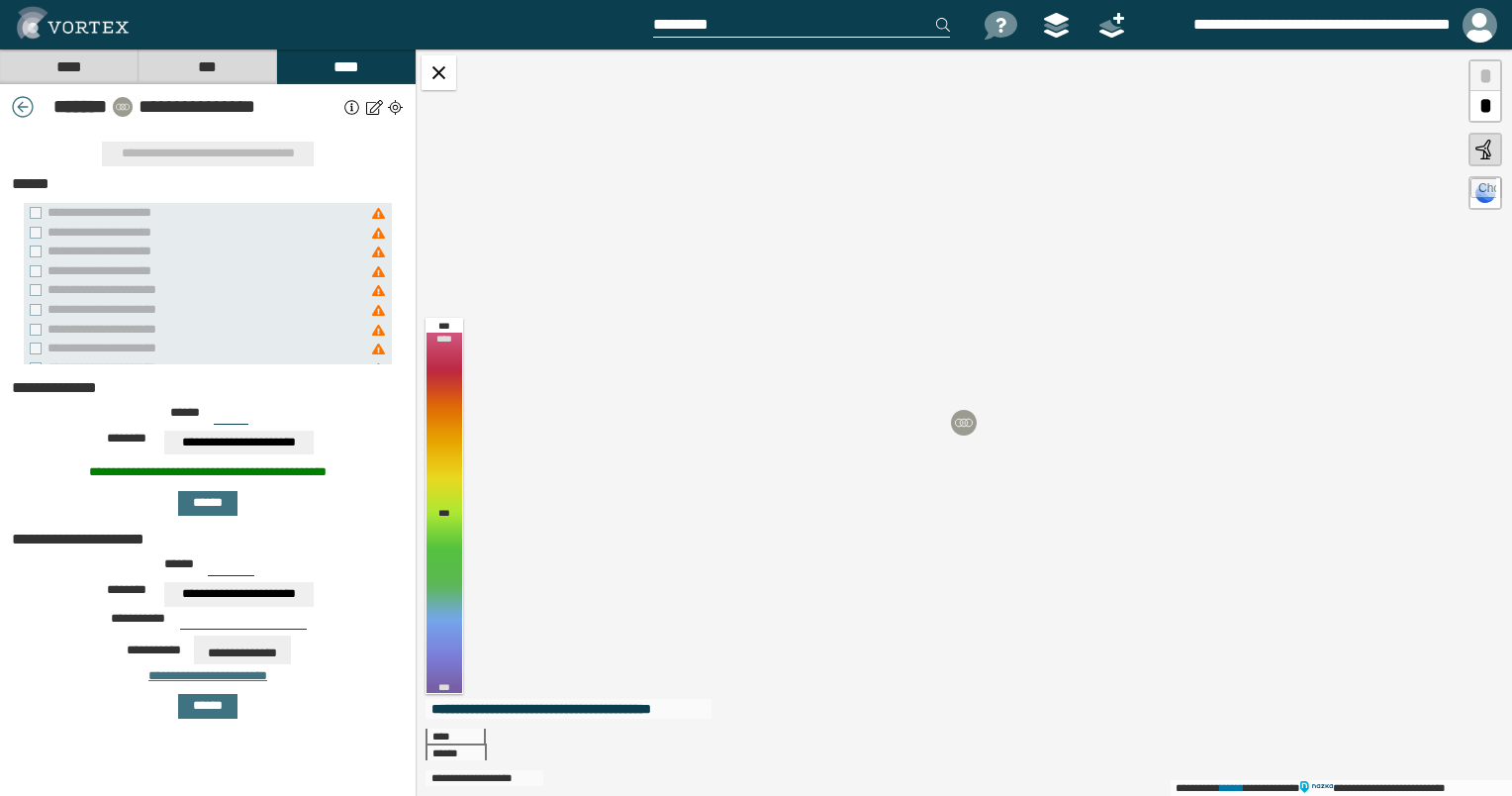 click on "***" at bounding box center [231, 417] 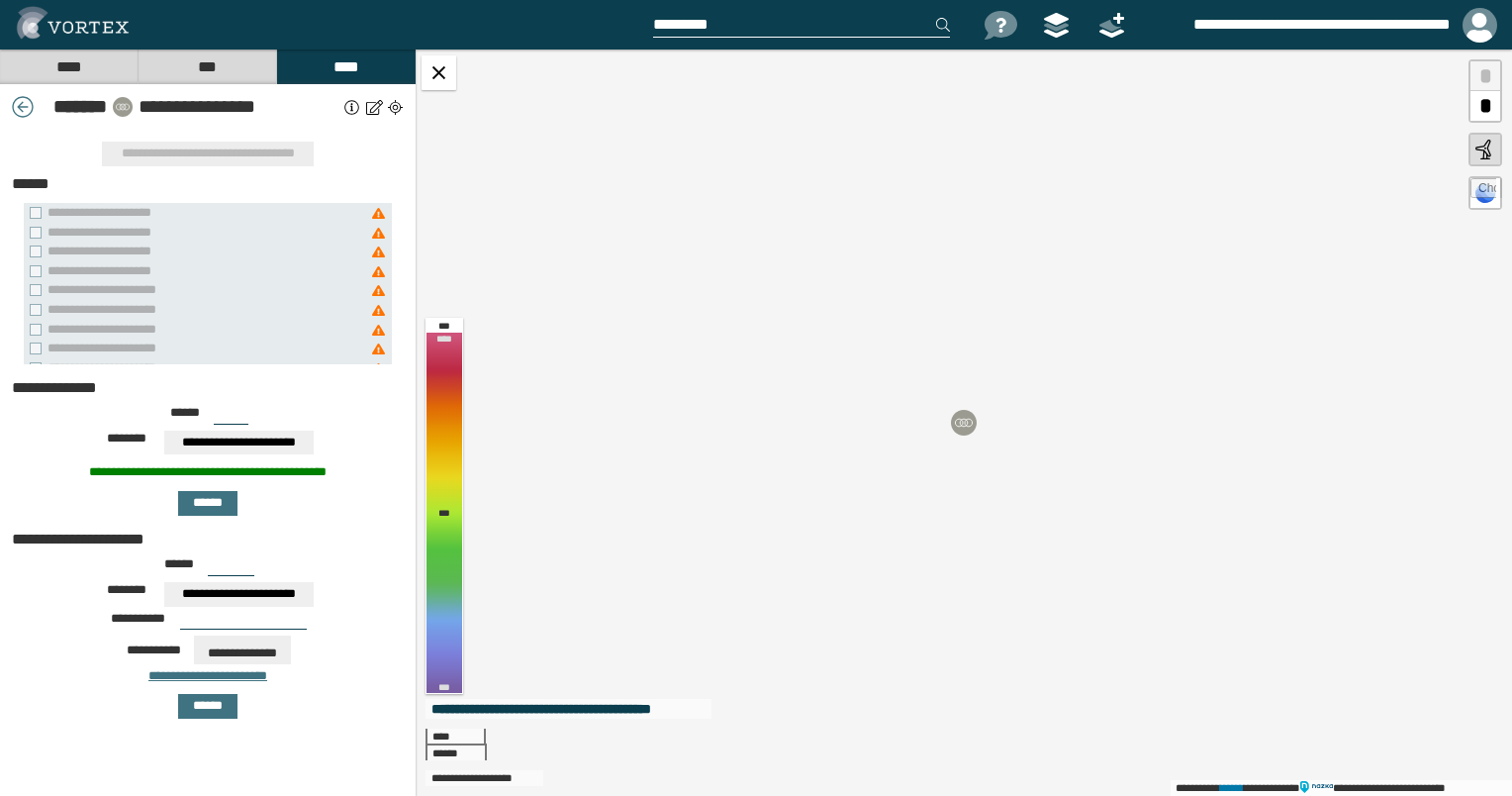 click on "***" at bounding box center (231, 417) 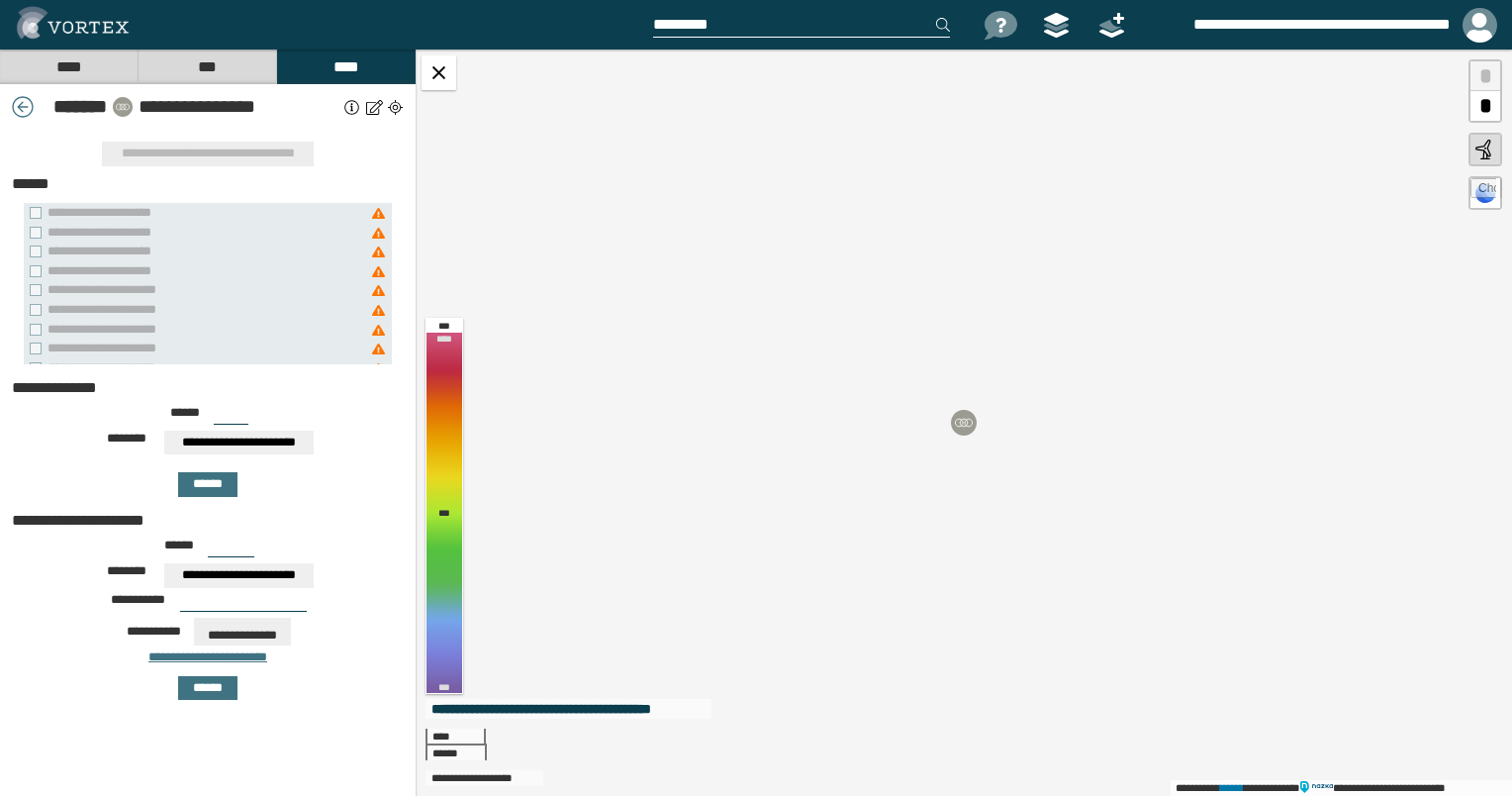 click on "**********" at bounding box center (238, 443) 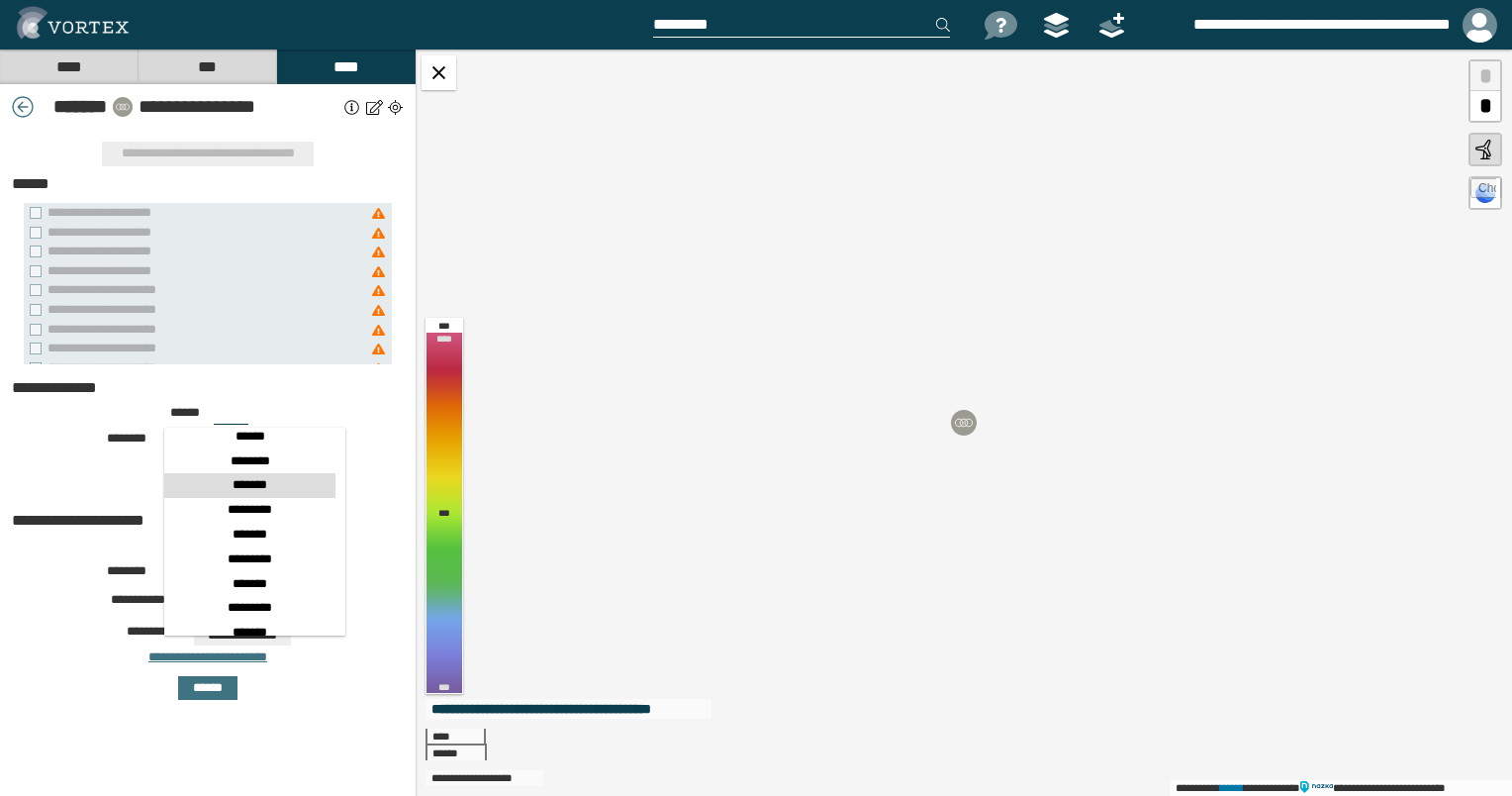 click on "*******" at bounding box center (249, 485) 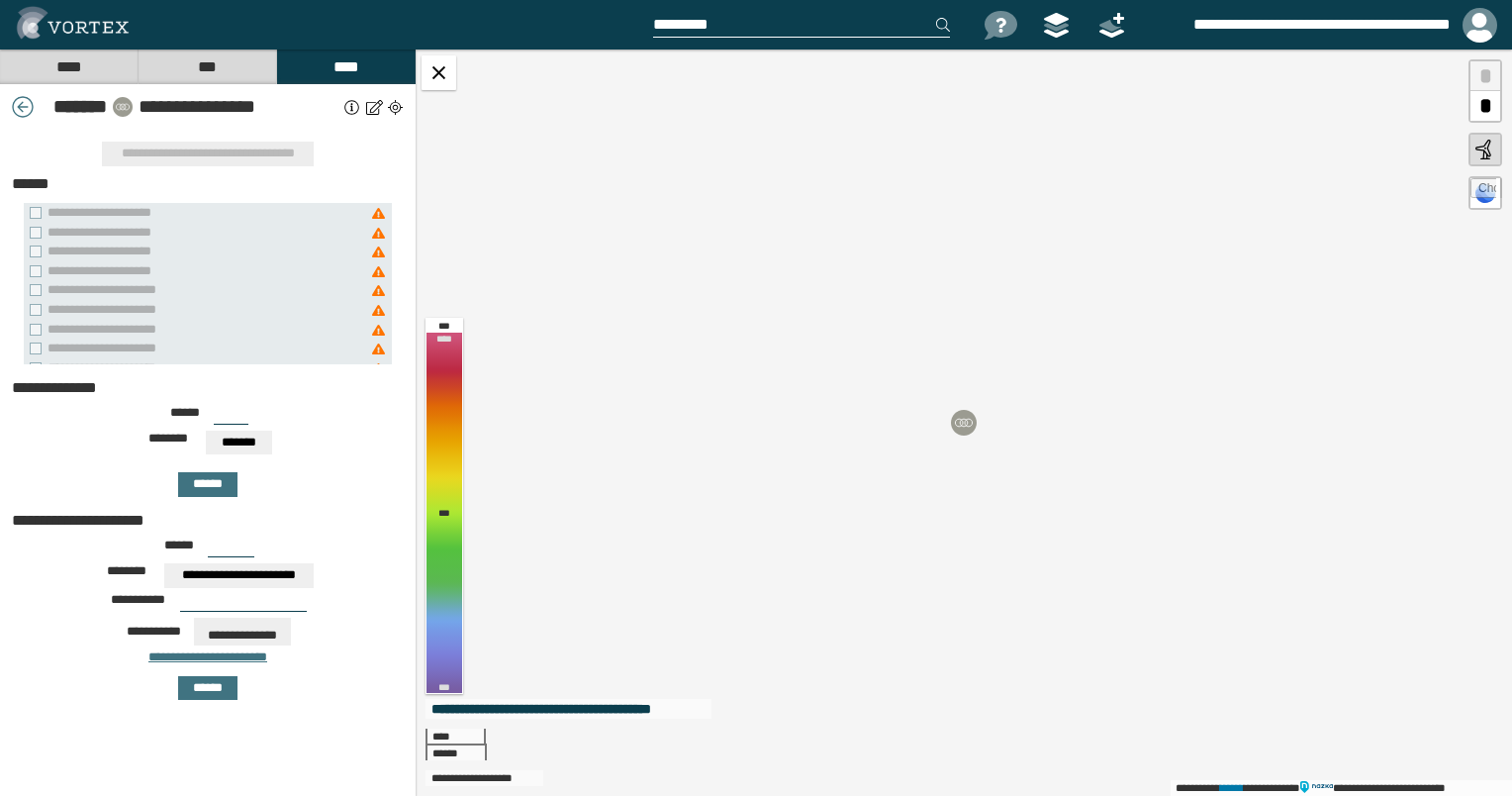 click on "******" at bounding box center (208, 484) 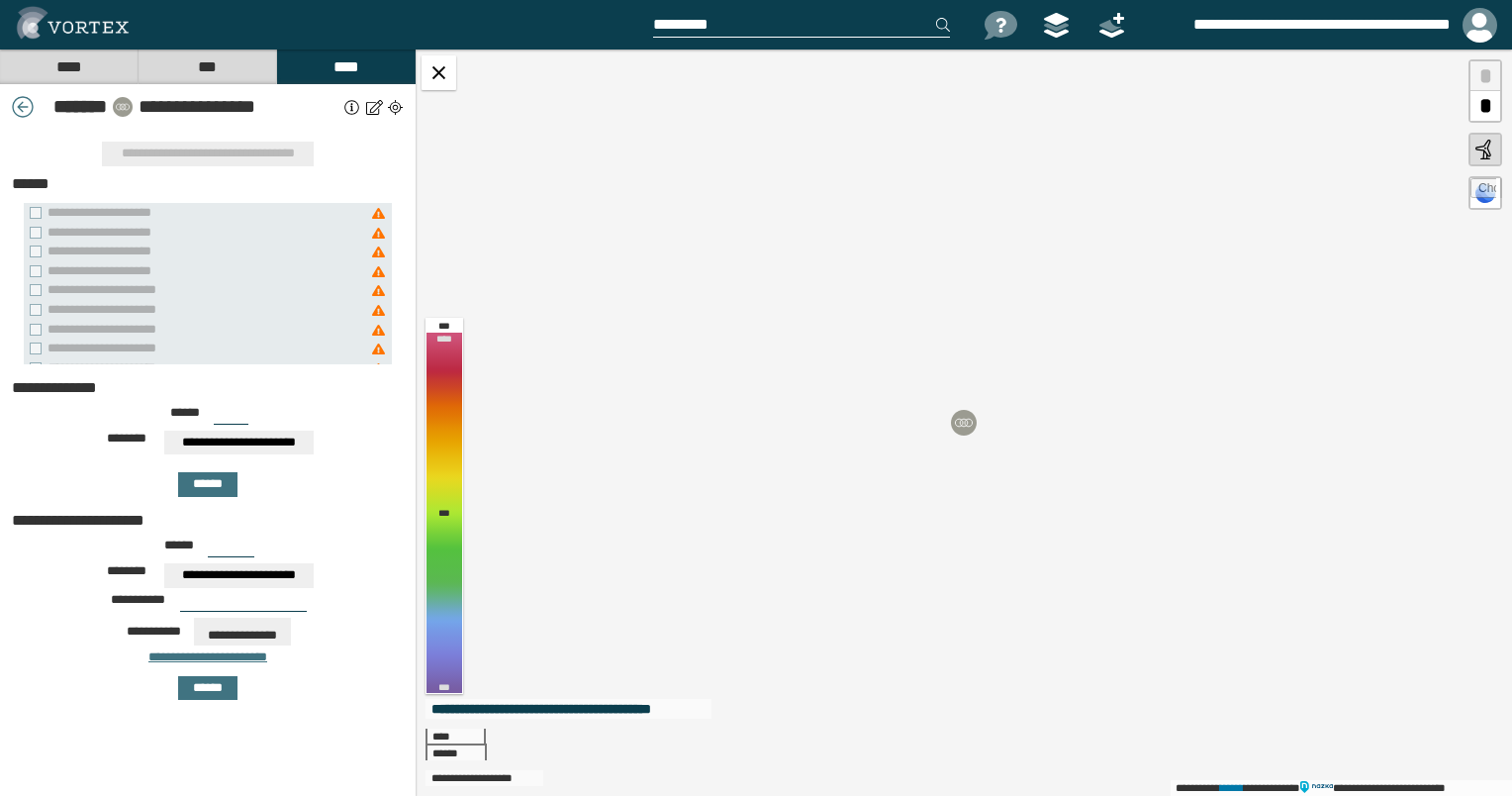 click on "***" at bounding box center (231, 417) 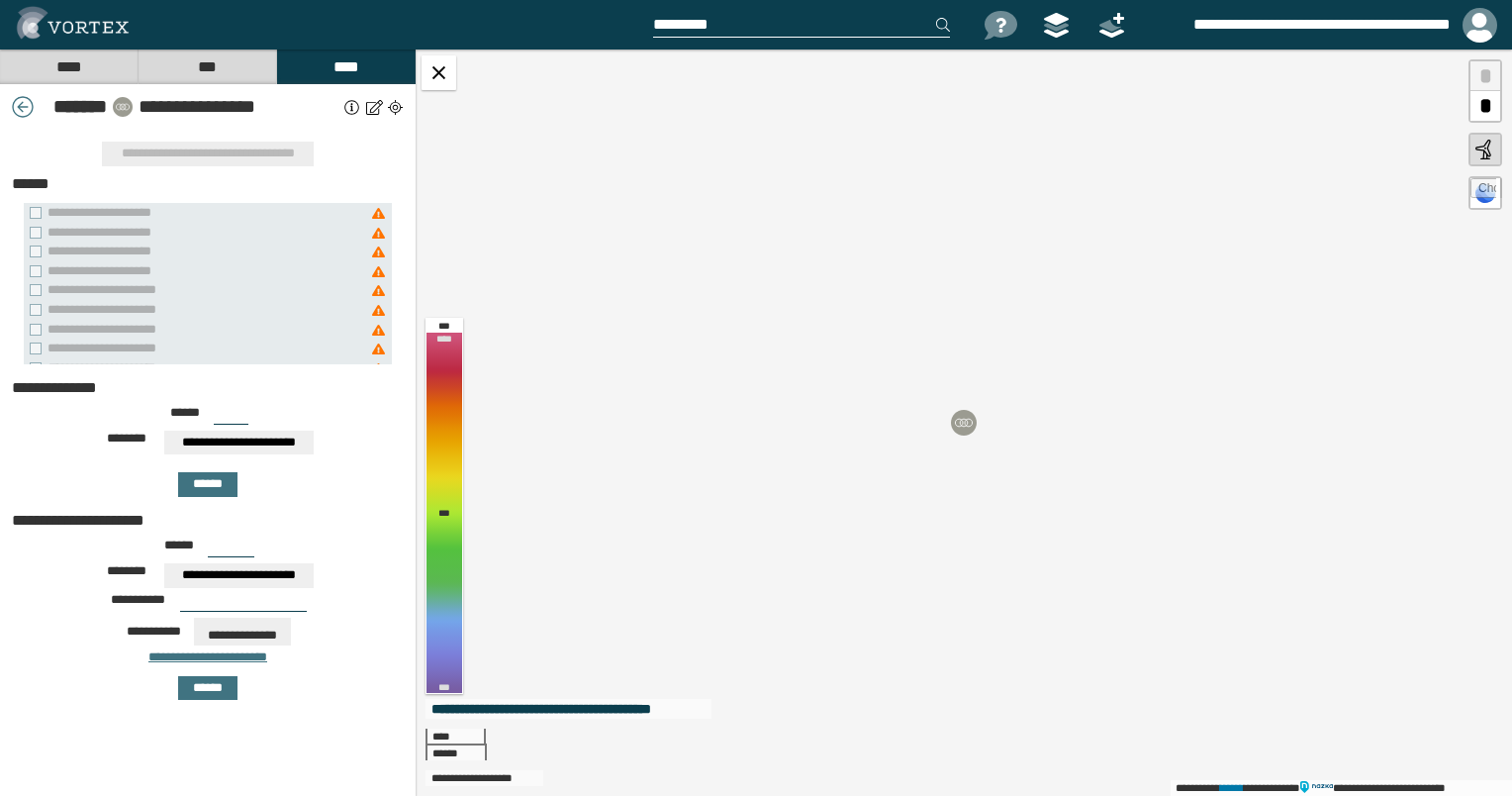 click on "***" at bounding box center (231, 417) 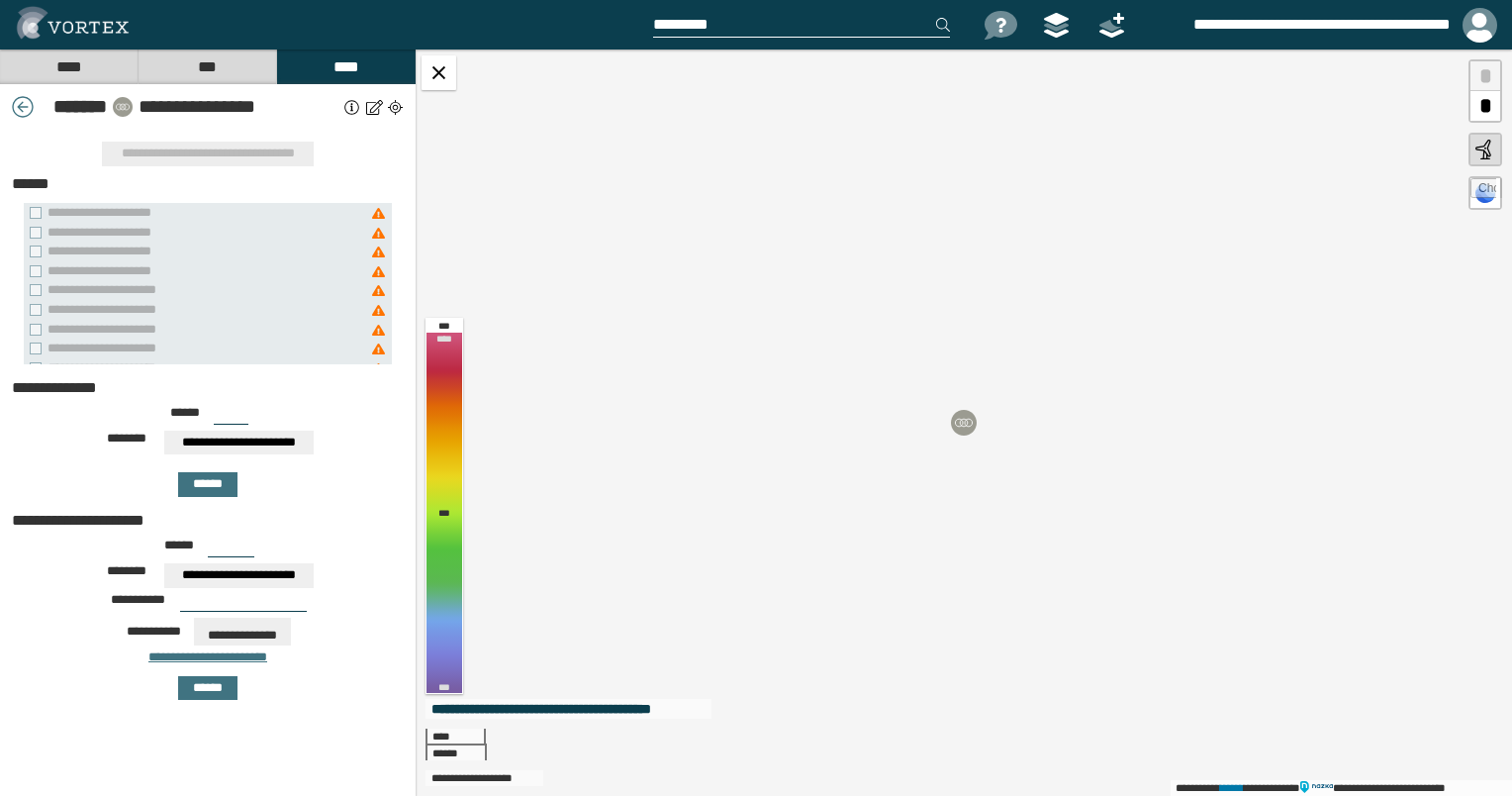 click on "**********" at bounding box center [238, 443] 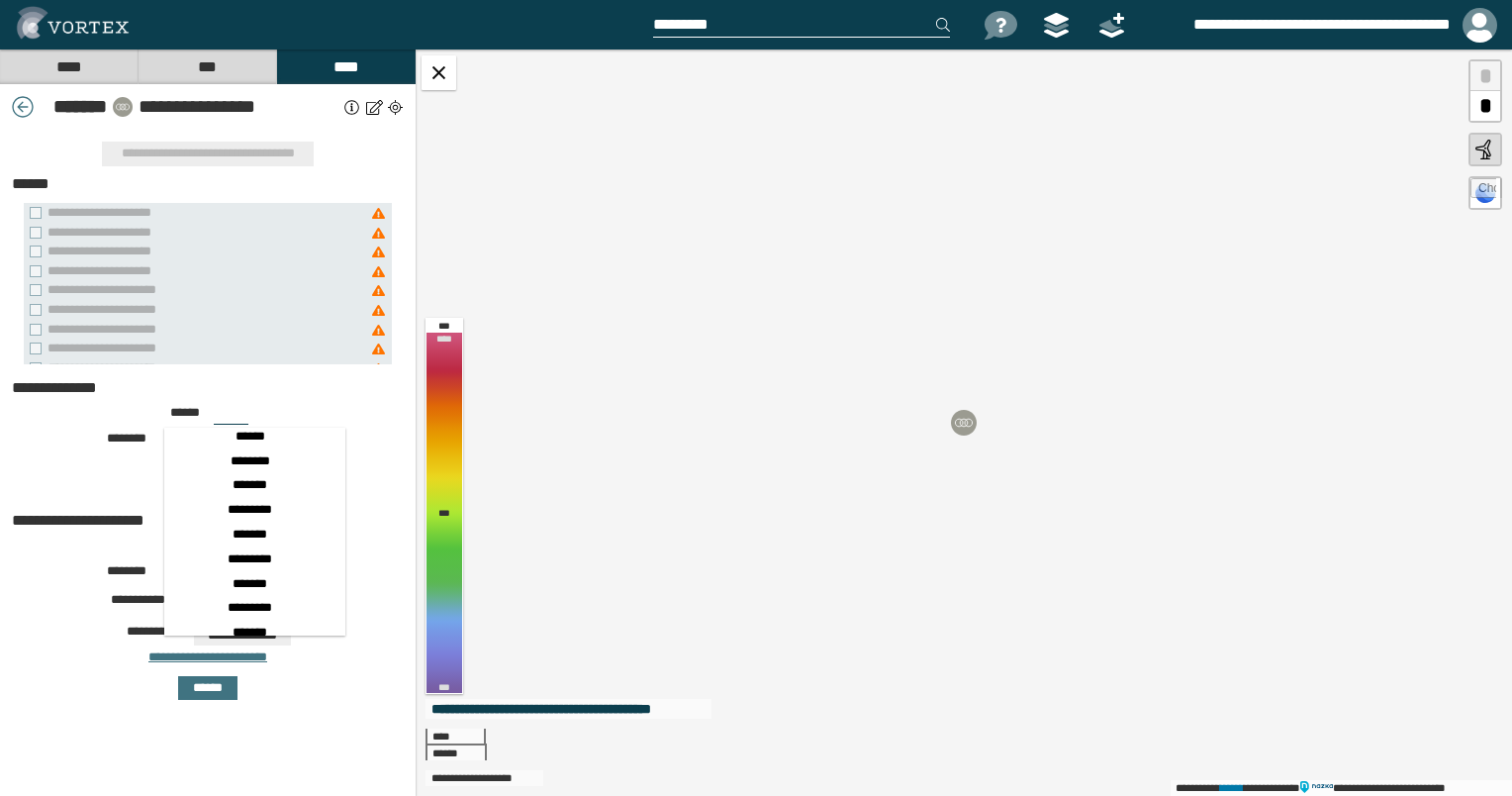 click on "*******" at bounding box center (249, 485) 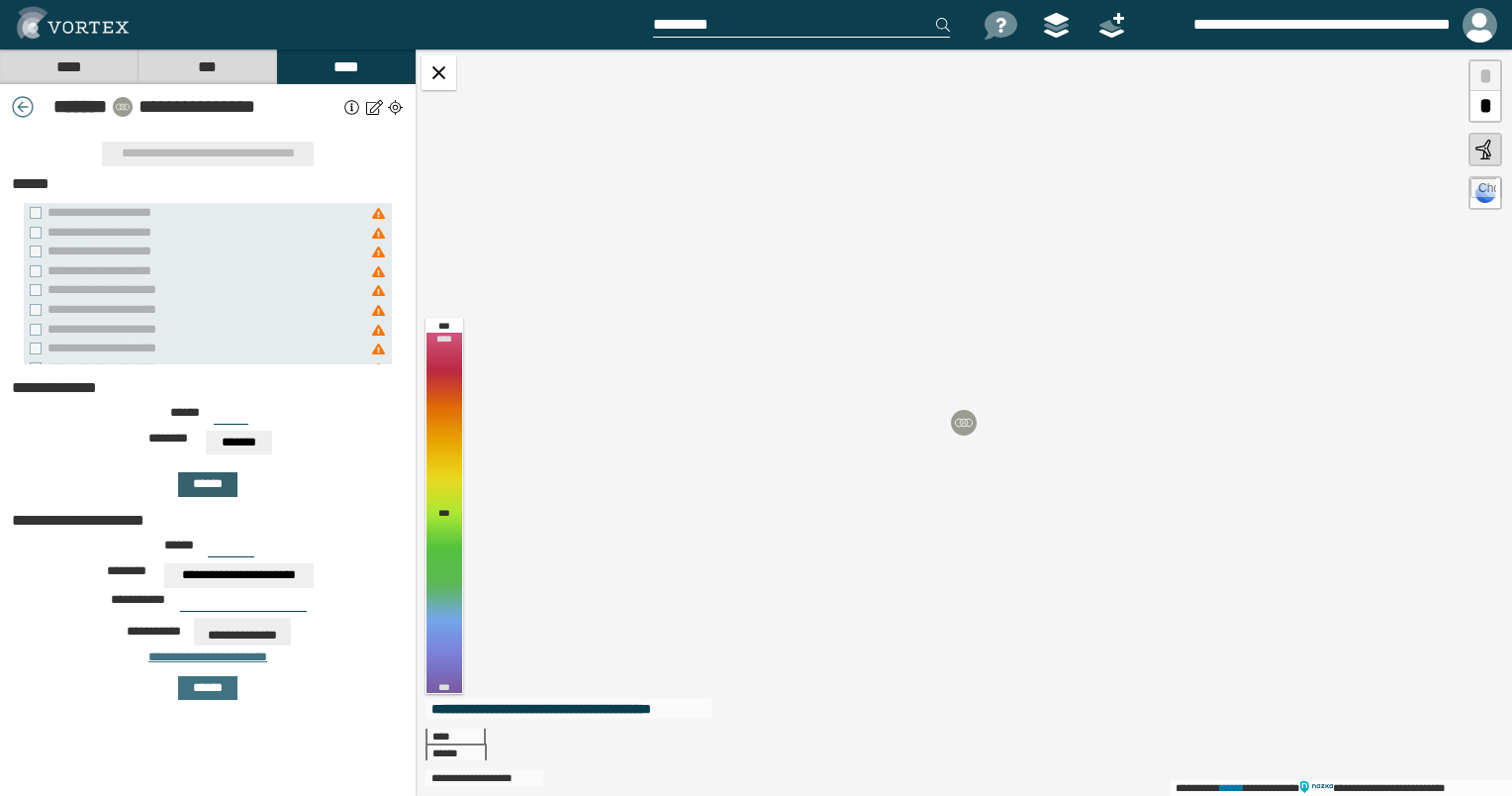 click on "******" at bounding box center [208, 484] 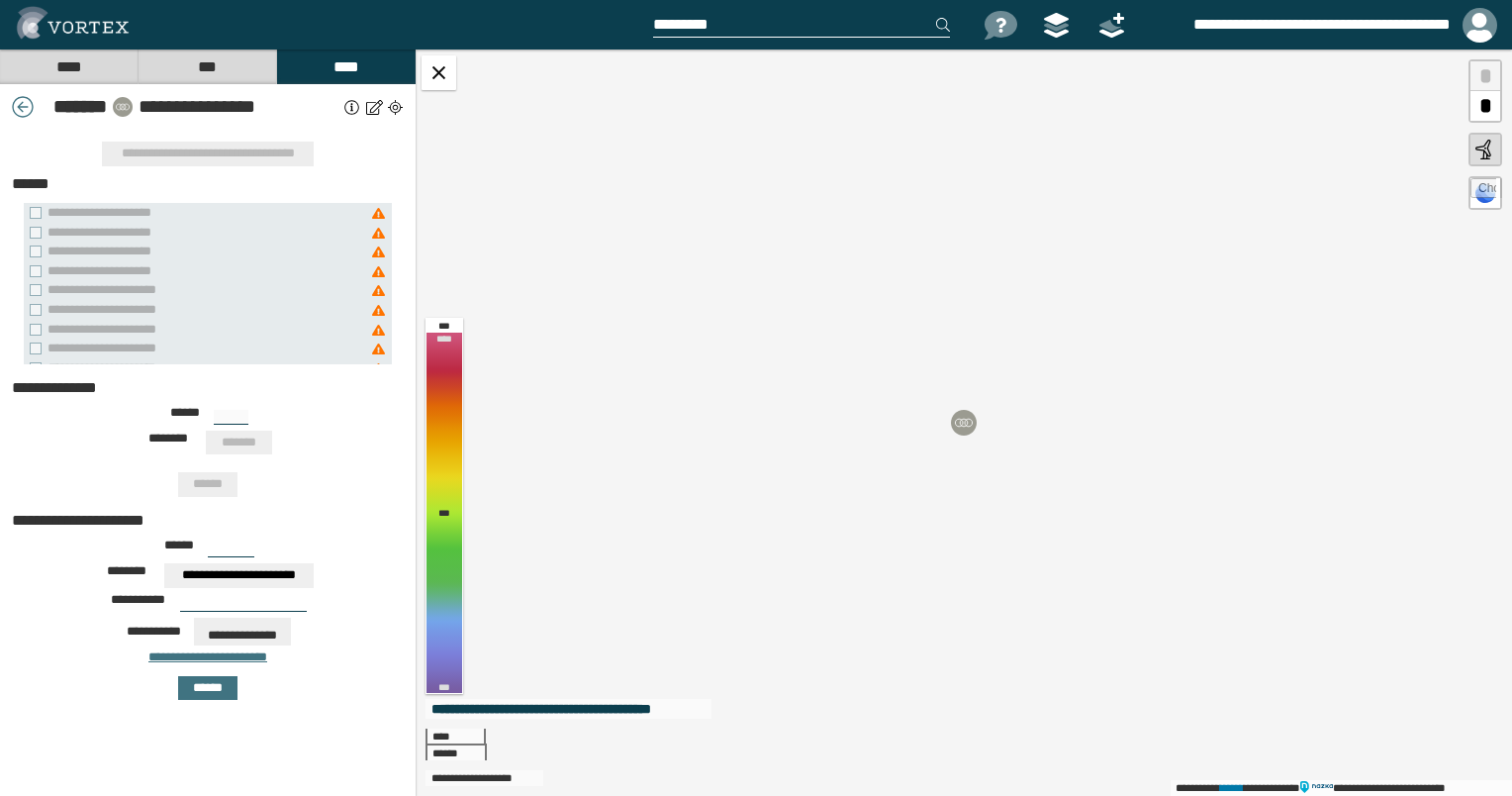 type on "***" 